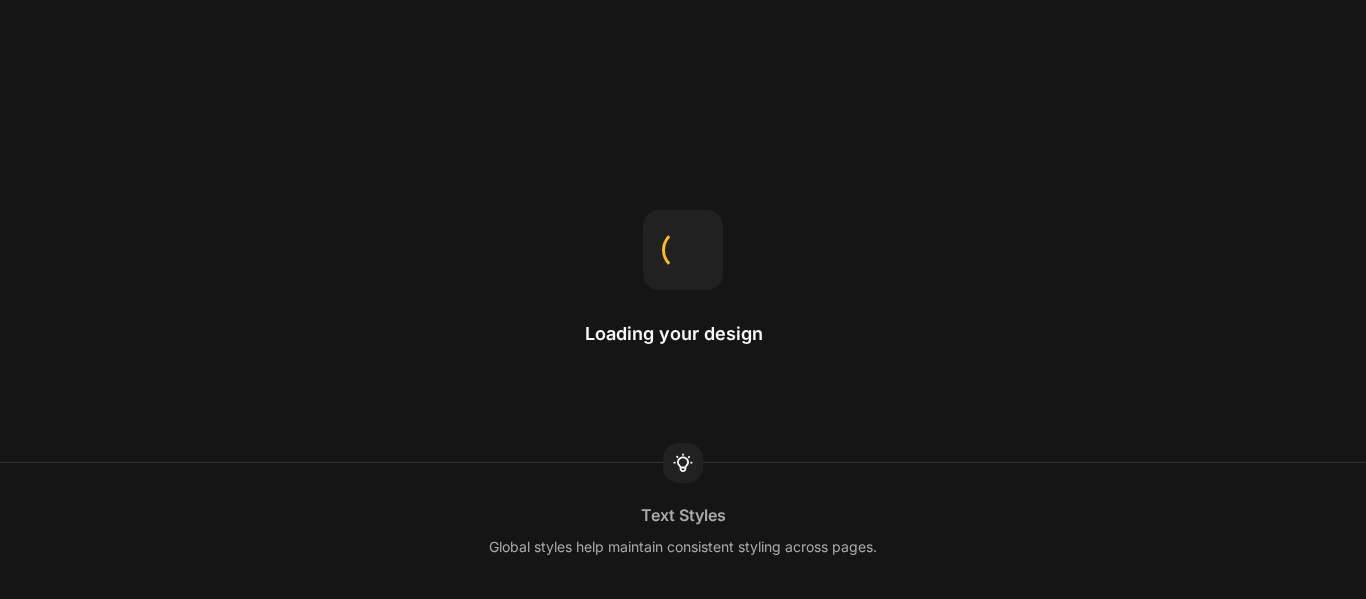 scroll, scrollTop: 0, scrollLeft: 0, axis: both 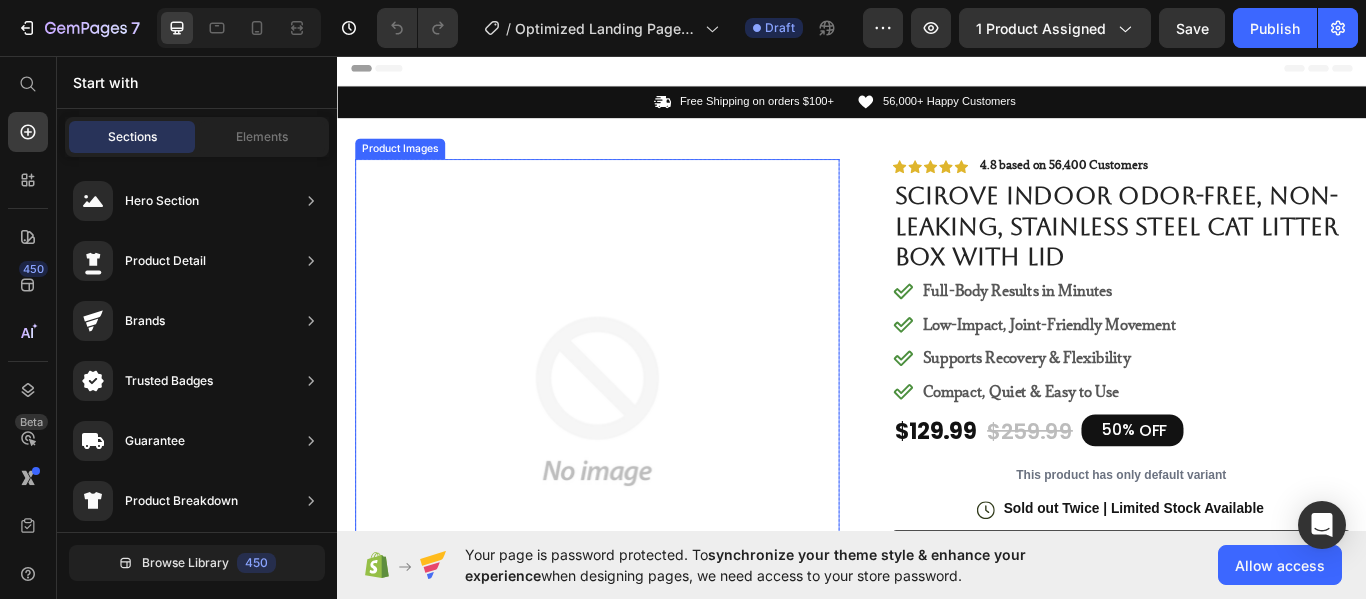 click at bounding box center (639, 459) 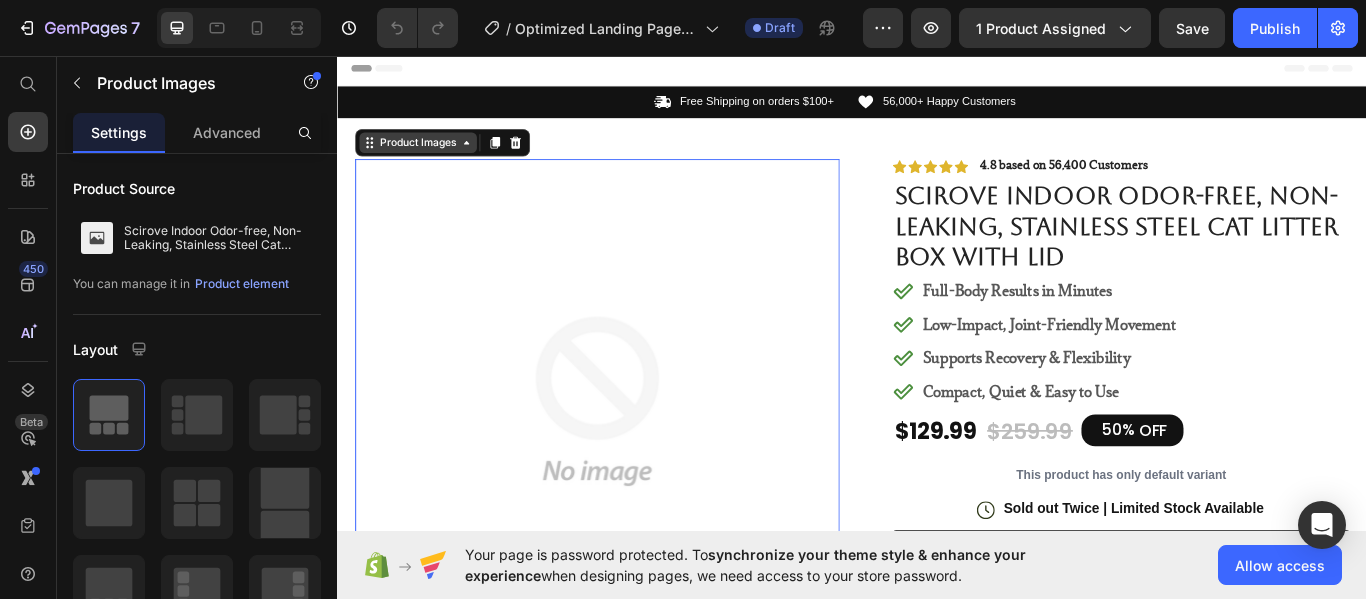 click on "Product Images" at bounding box center (430, 158) 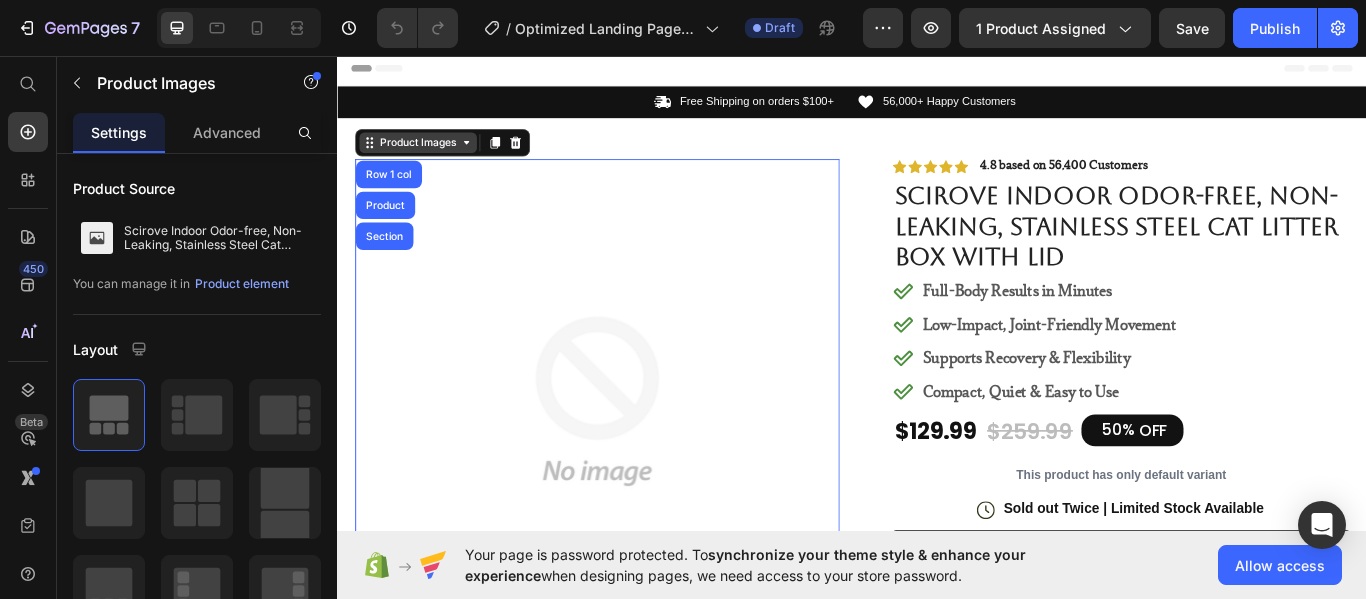 click 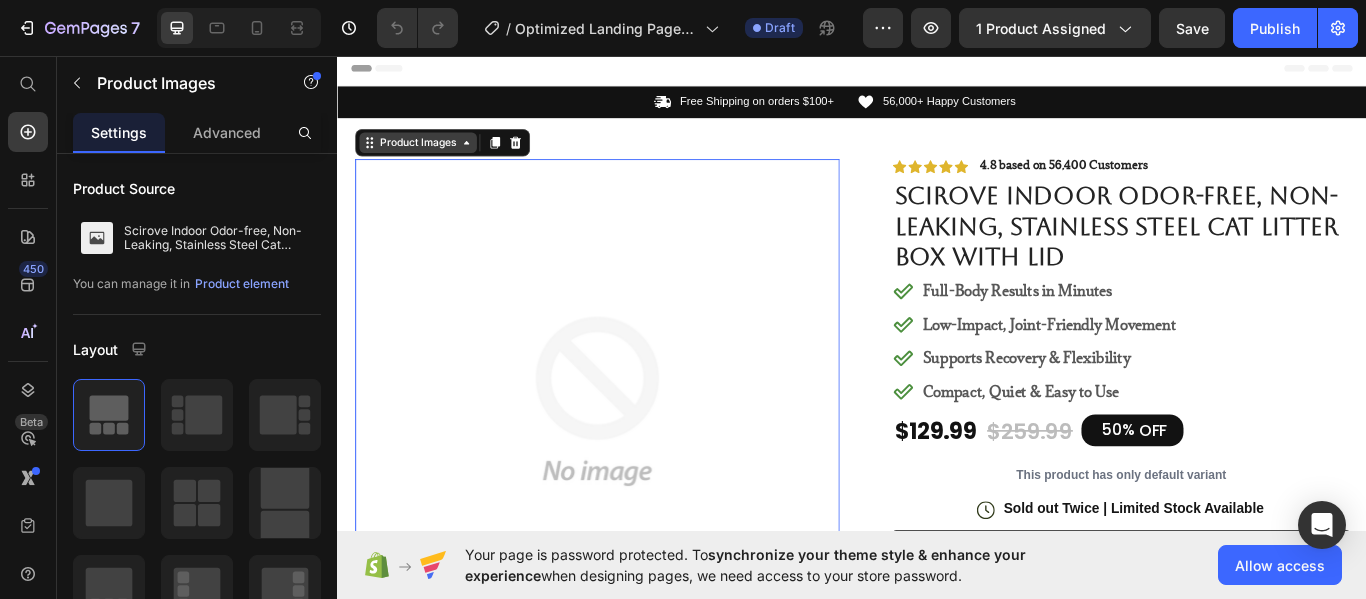 click 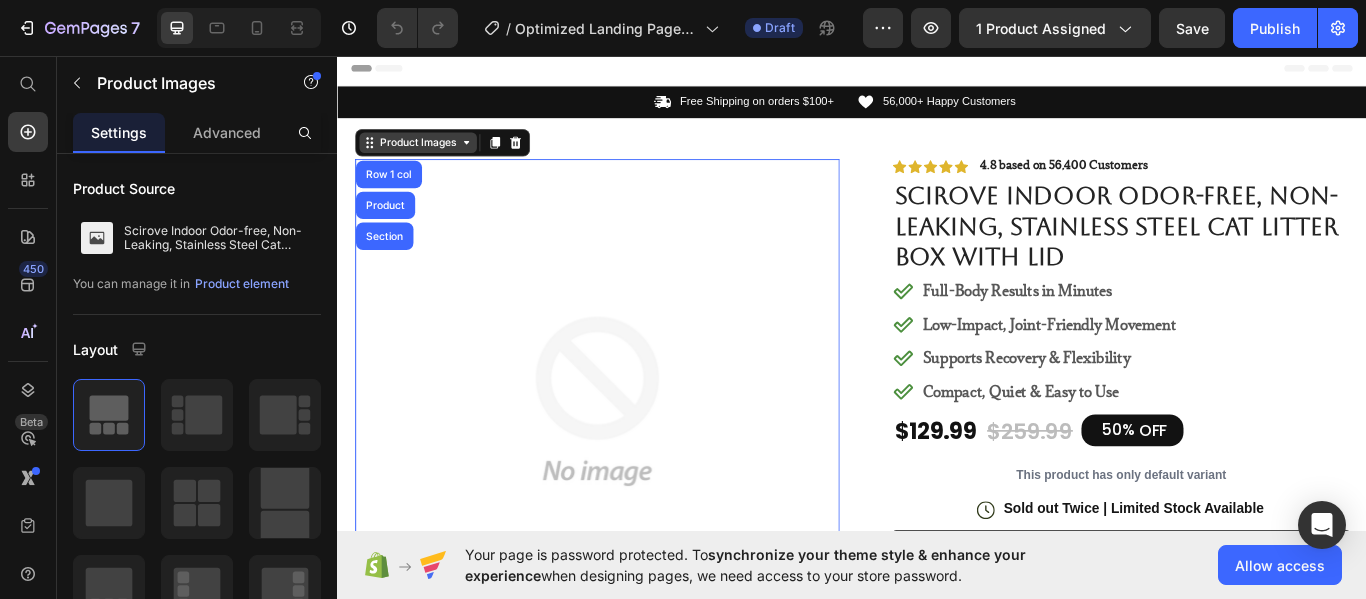 click 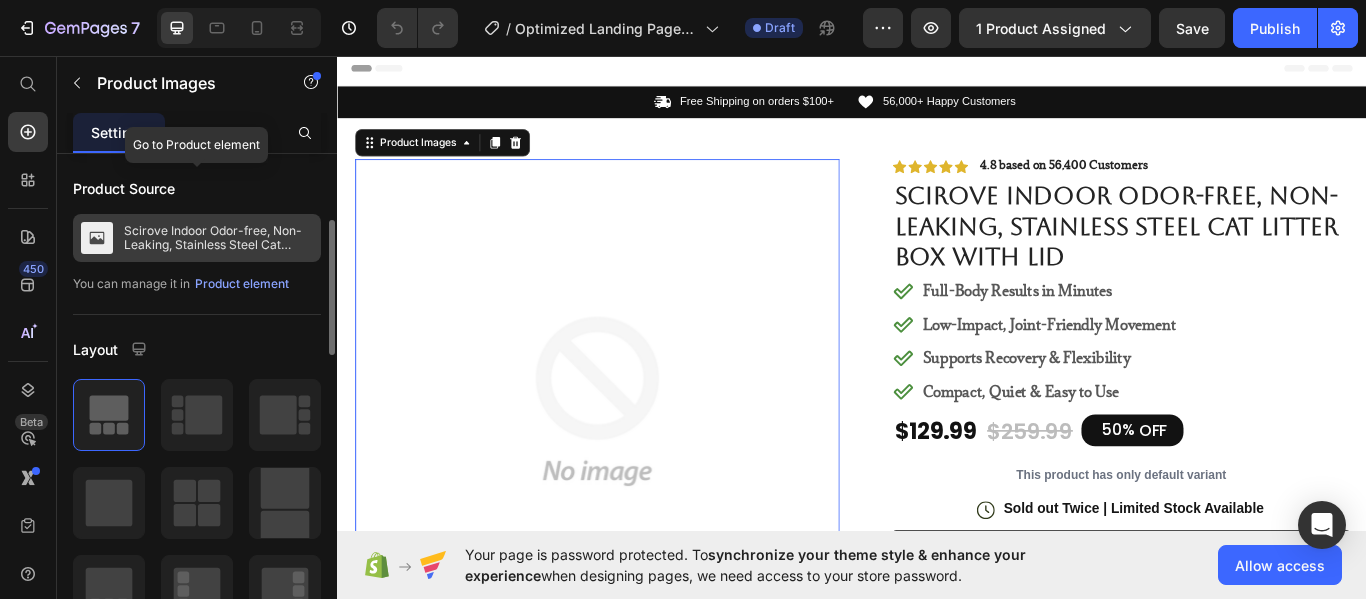 scroll, scrollTop: 56, scrollLeft: 0, axis: vertical 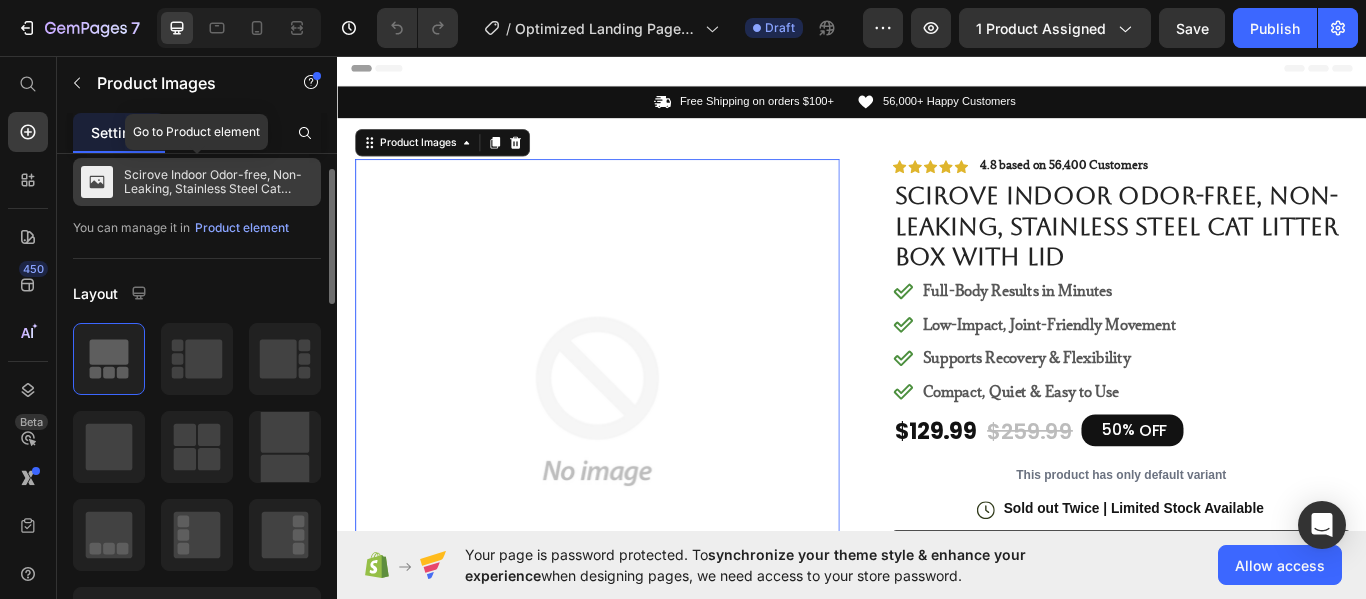 click on "Scirove Indoor Odor-free, Non-Leaking, Stainless Steel Cat Litter Box With Lid" at bounding box center (218, 182) 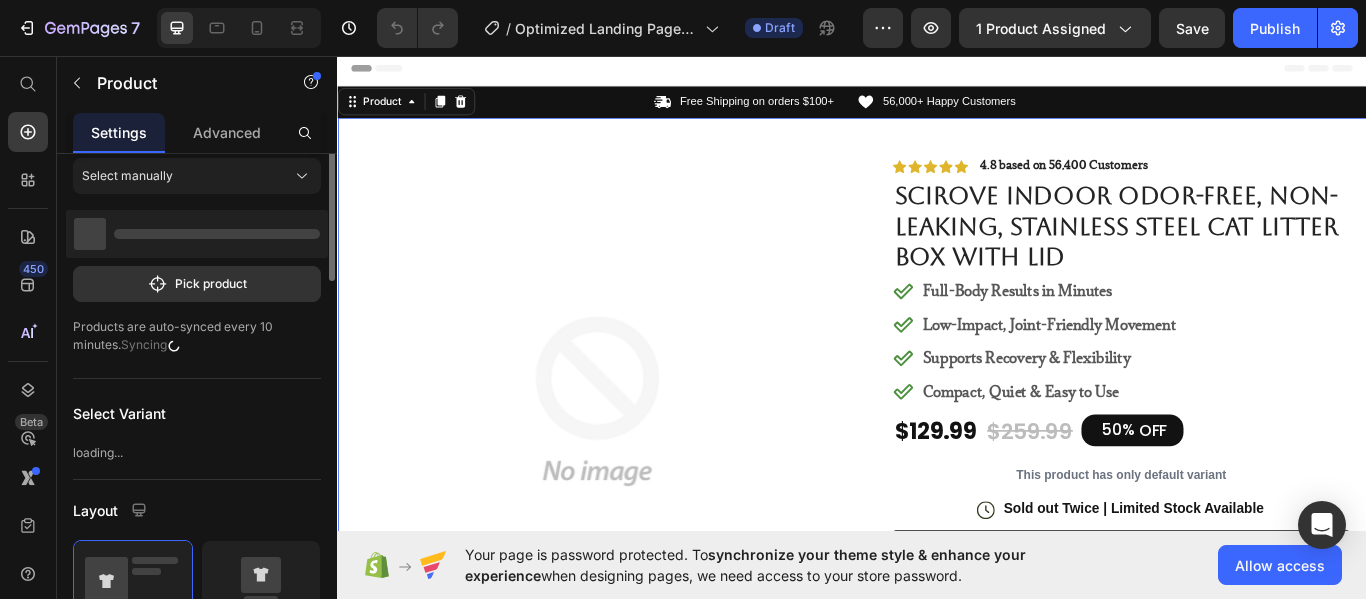 scroll, scrollTop: 0, scrollLeft: 0, axis: both 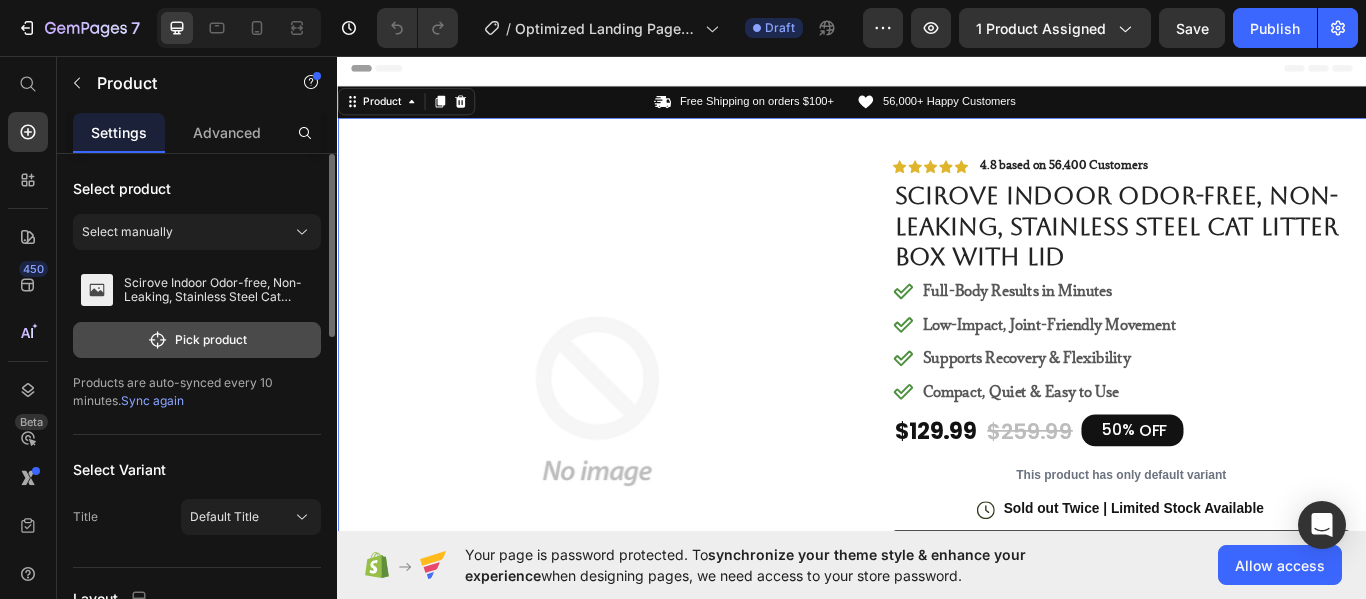 click on "Pick product" at bounding box center (197, 340) 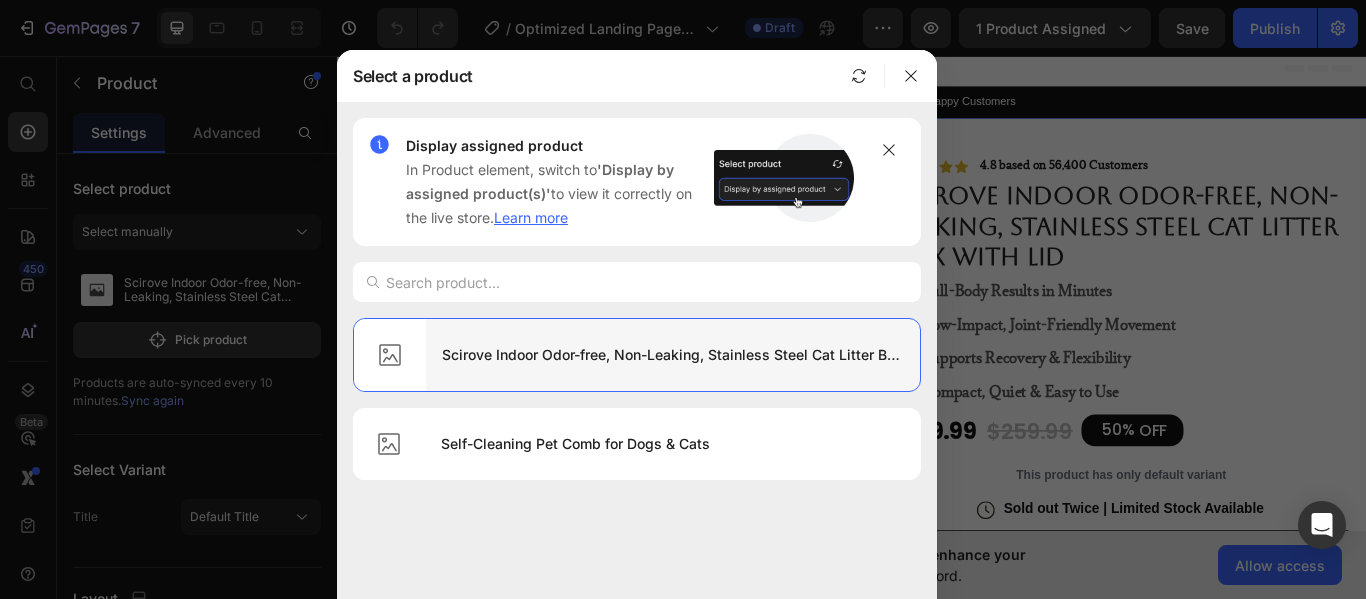 click on "Scirove Indoor Odor-free, Non-Leaking, Stainless Steel Cat Litter Box With Lid" at bounding box center (673, 355) 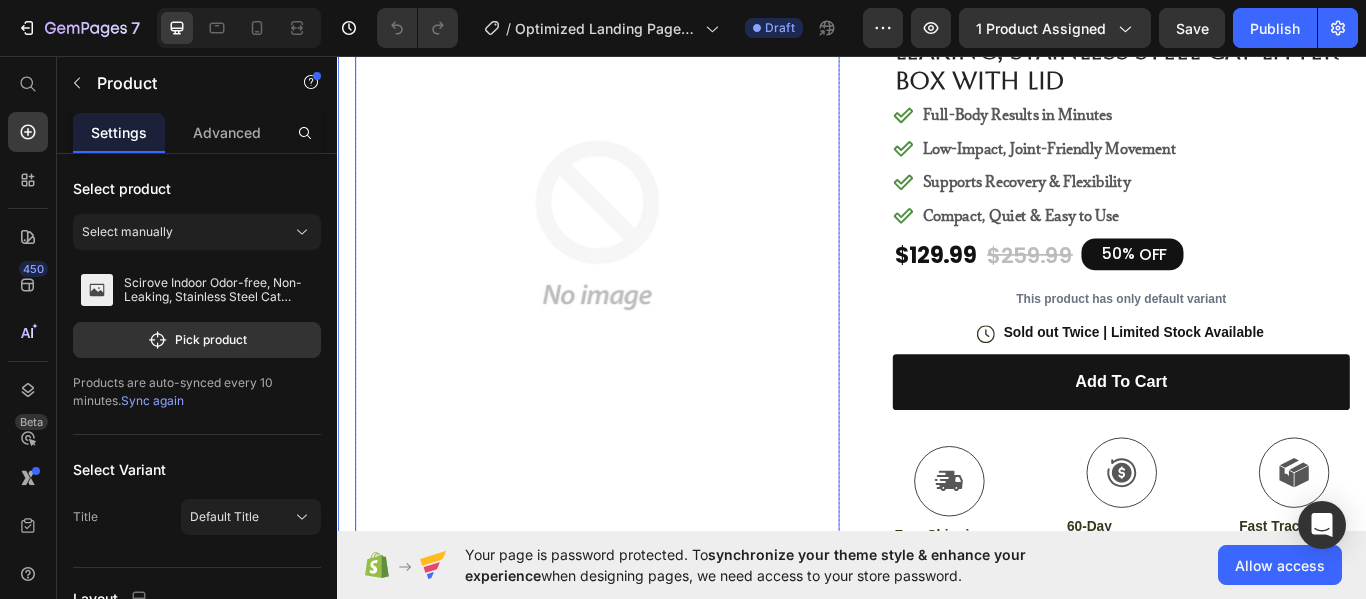scroll, scrollTop: 206, scrollLeft: 0, axis: vertical 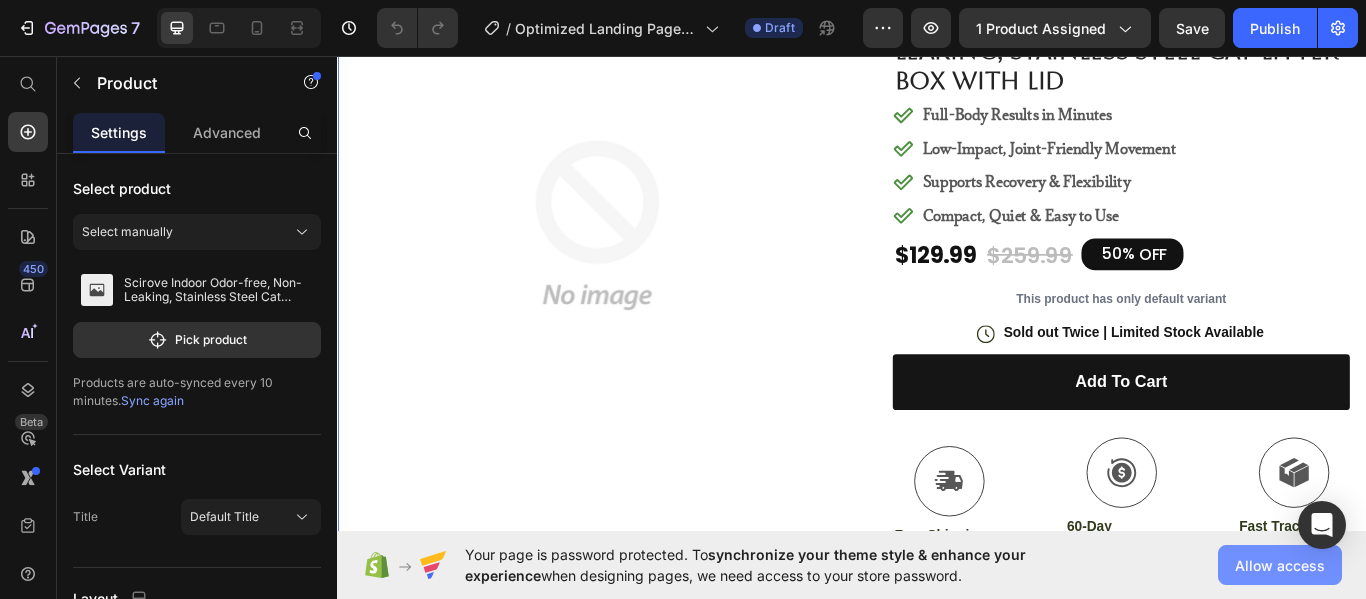 click on "Allow access" 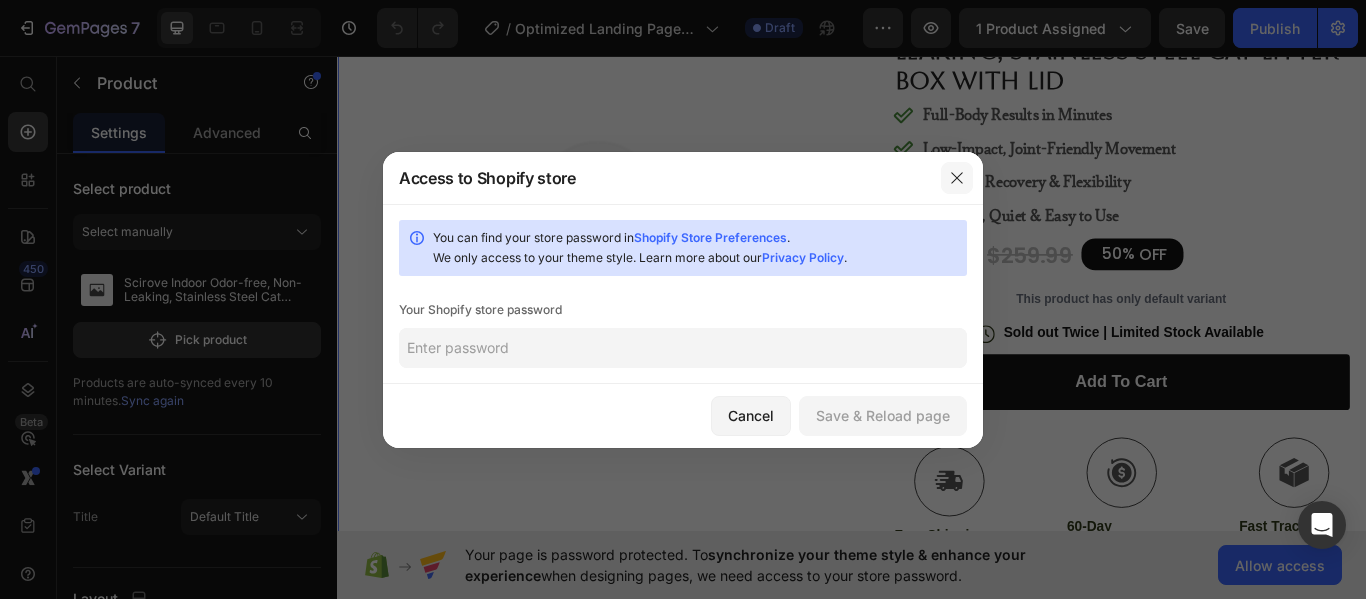 click 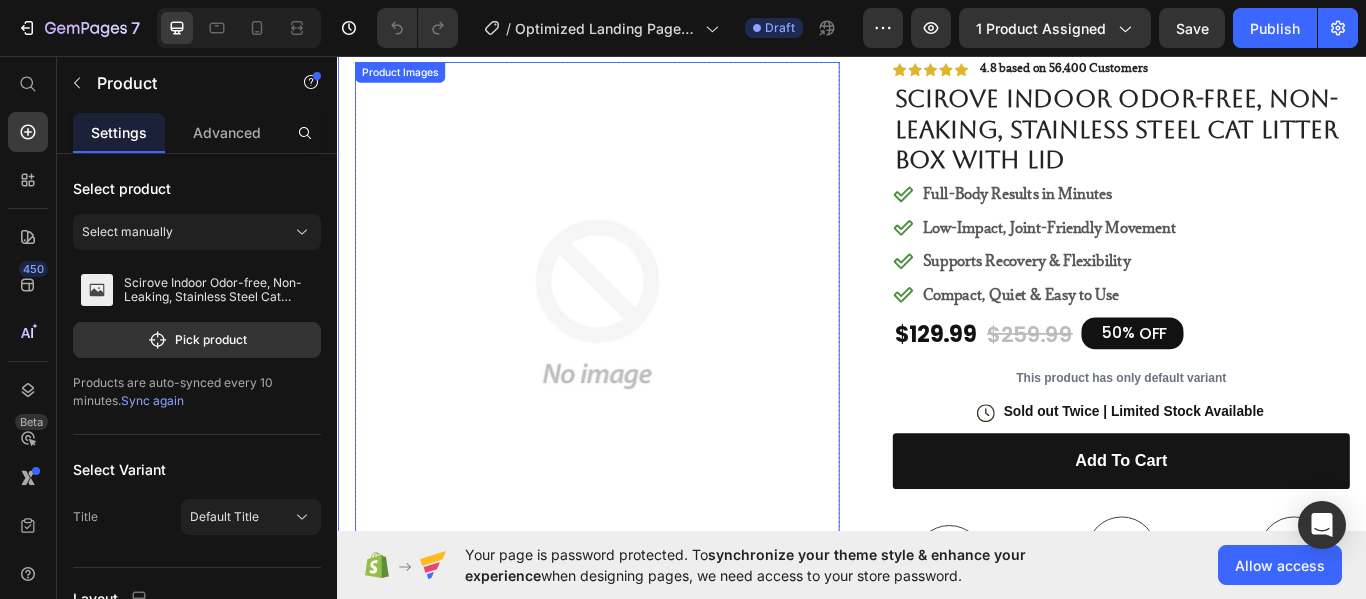 scroll, scrollTop: 0, scrollLeft: 0, axis: both 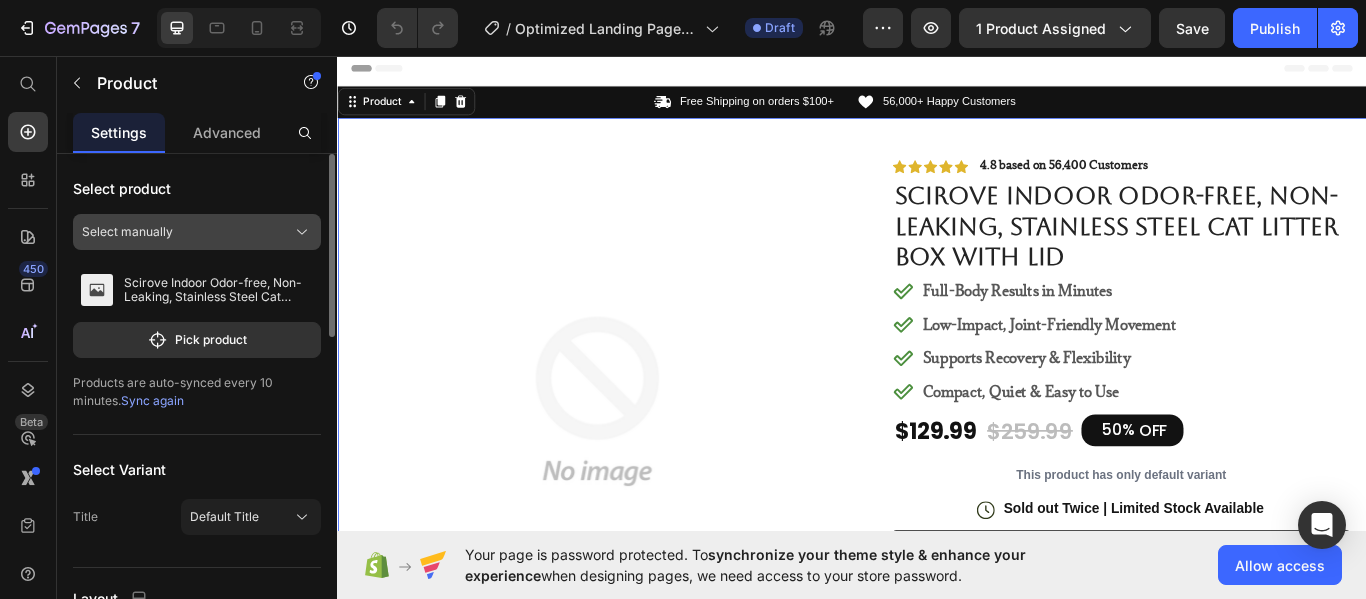click on "Select manually" at bounding box center [197, 232] 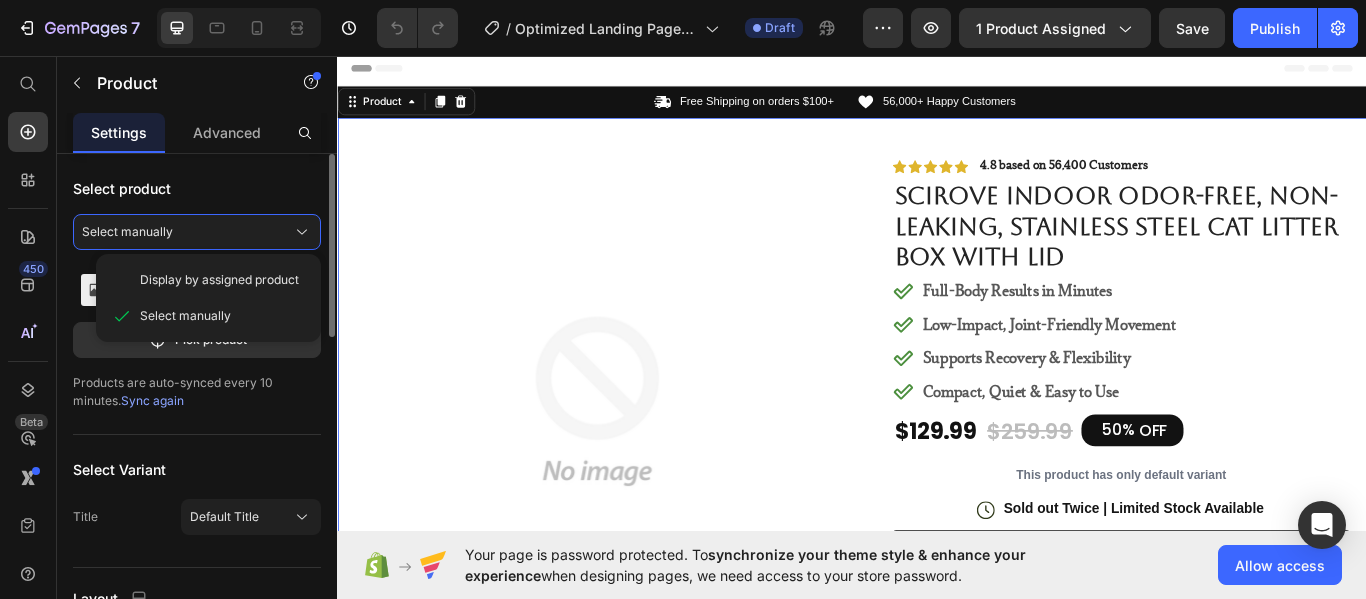 click on "Select product" at bounding box center (197, 188) 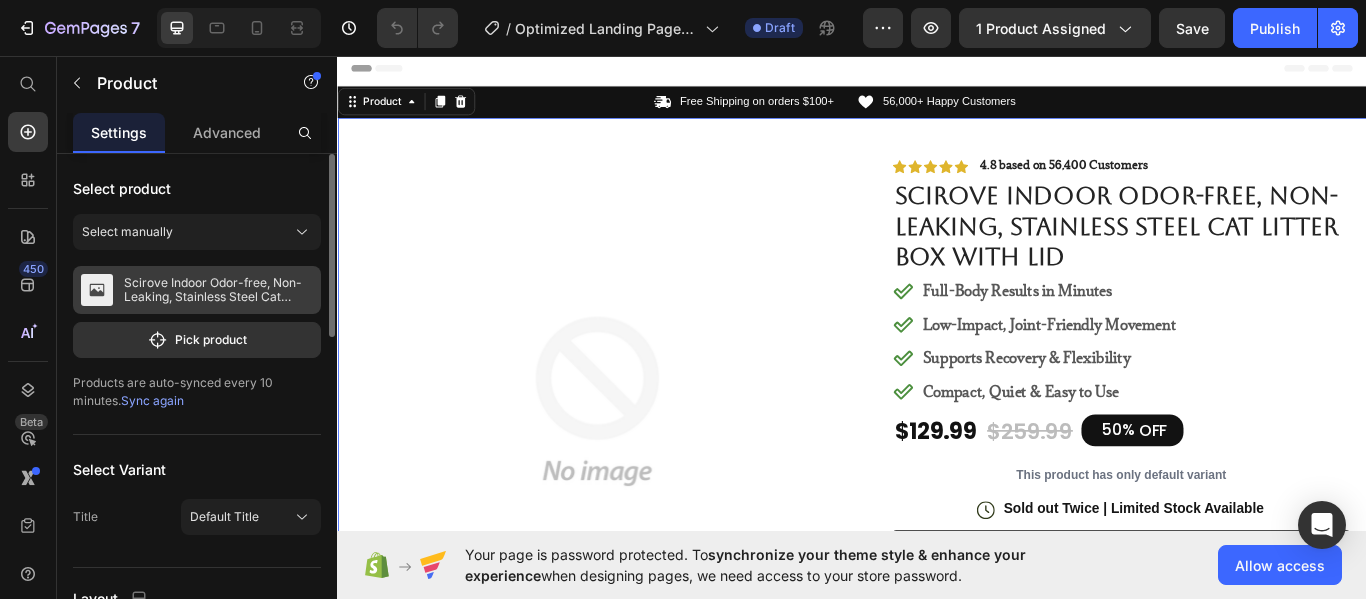 click 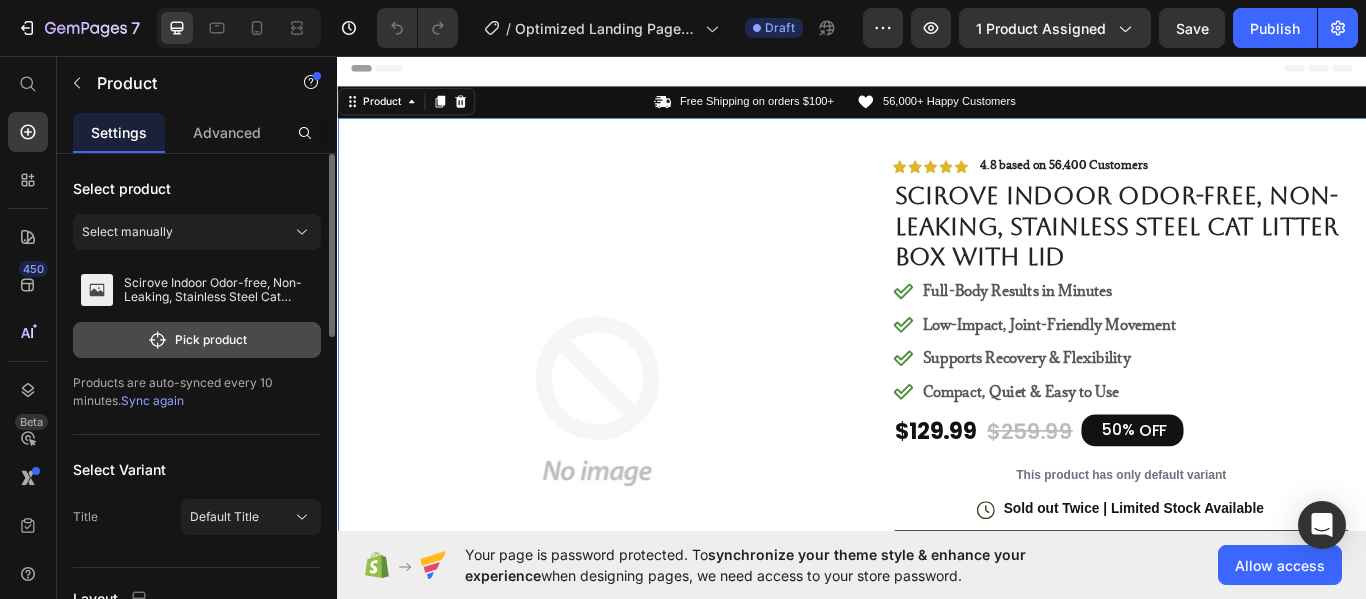 click on "Pick product" 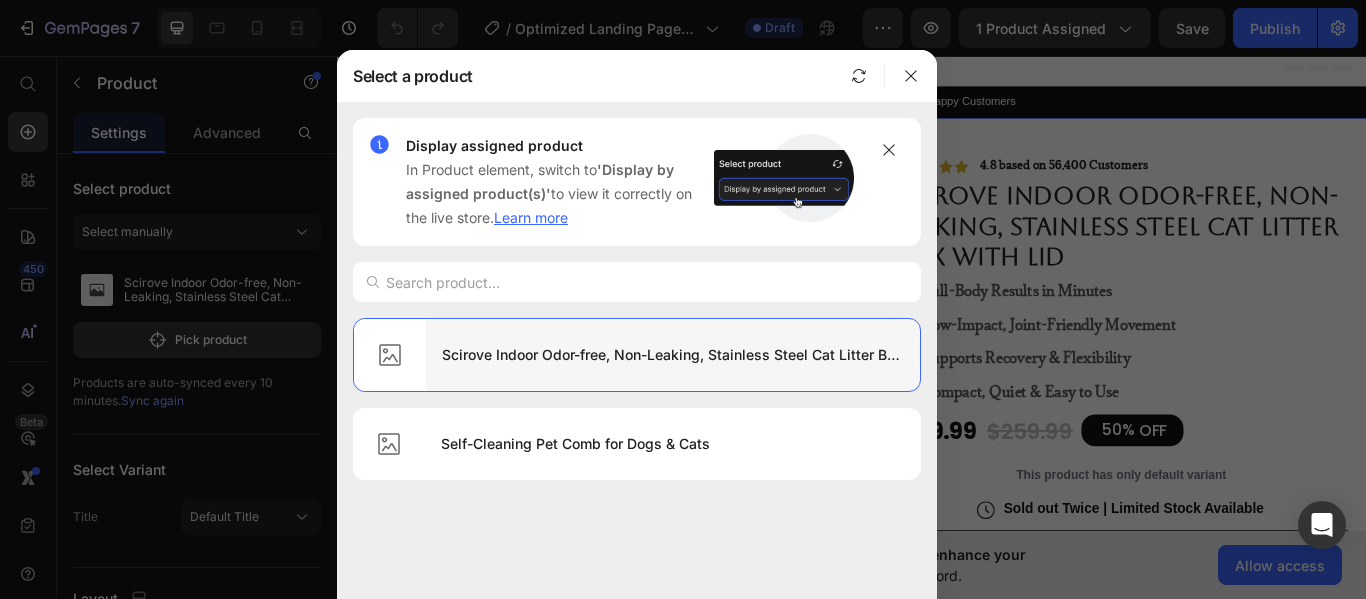click on "Scirove Indoor Odor-free, Non-Leaking, Stainless Steel Cat Litter Box With Lid" at bounding box center (673, 355) 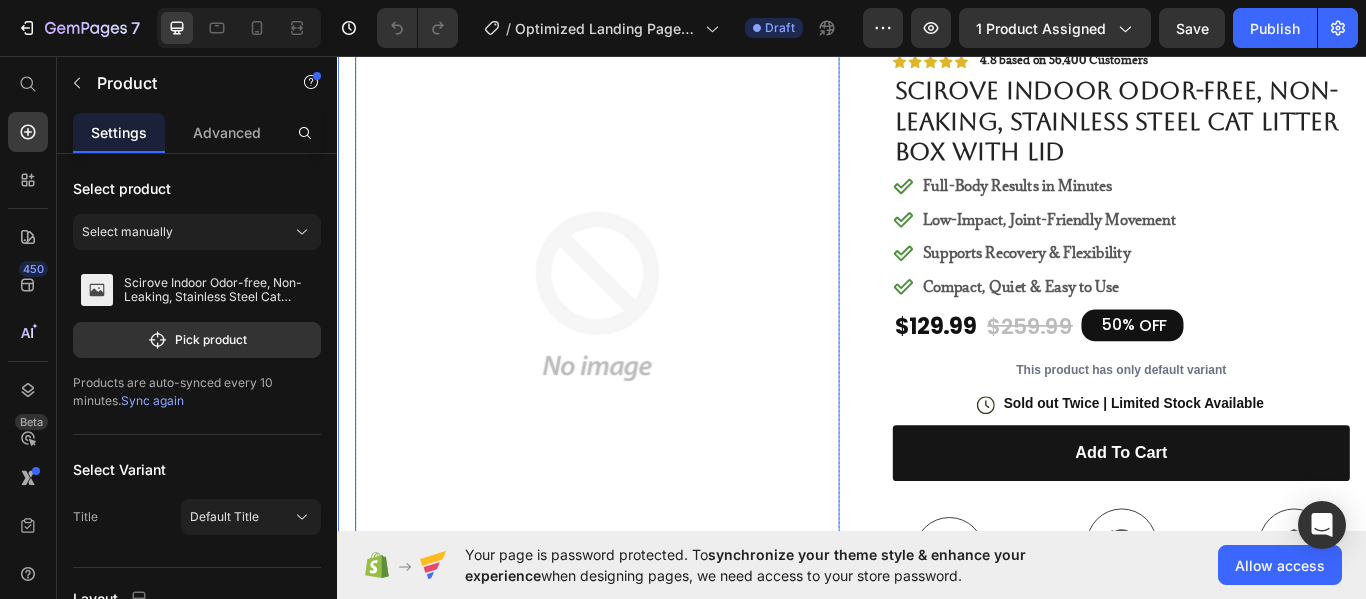 scroll, scrollTop: 0, scrollLeft: 0, axis: both 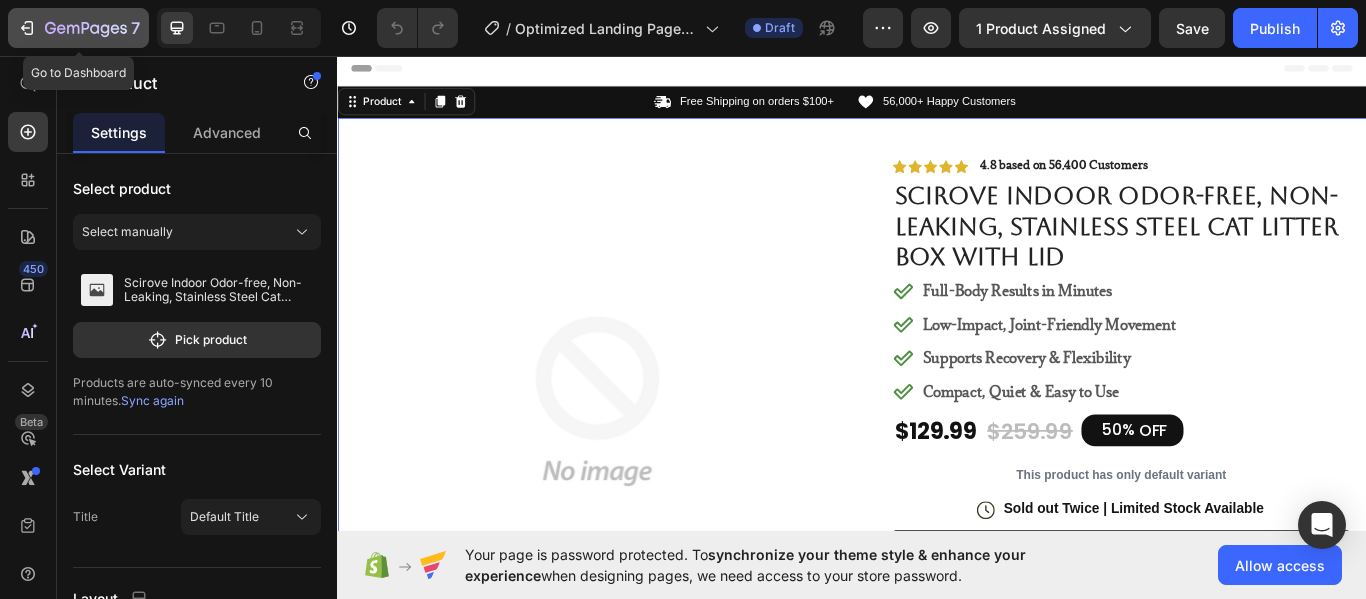 click 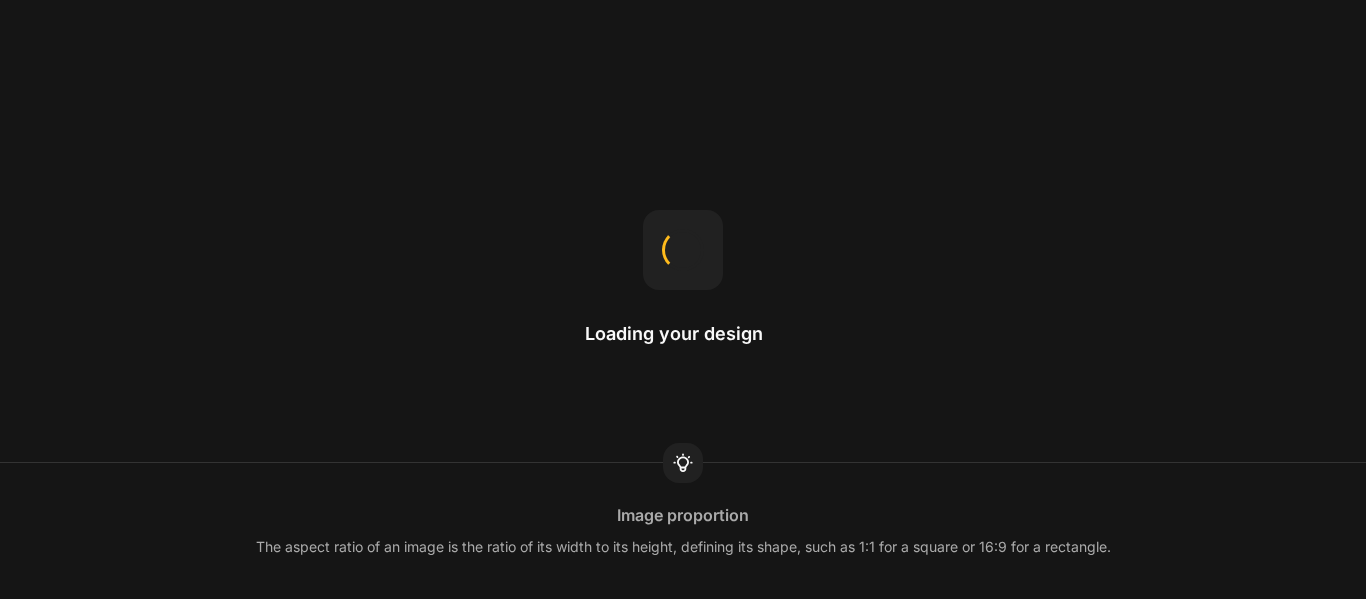 scroll, scrollTop: 0, scrollLeft: 0, axis: both 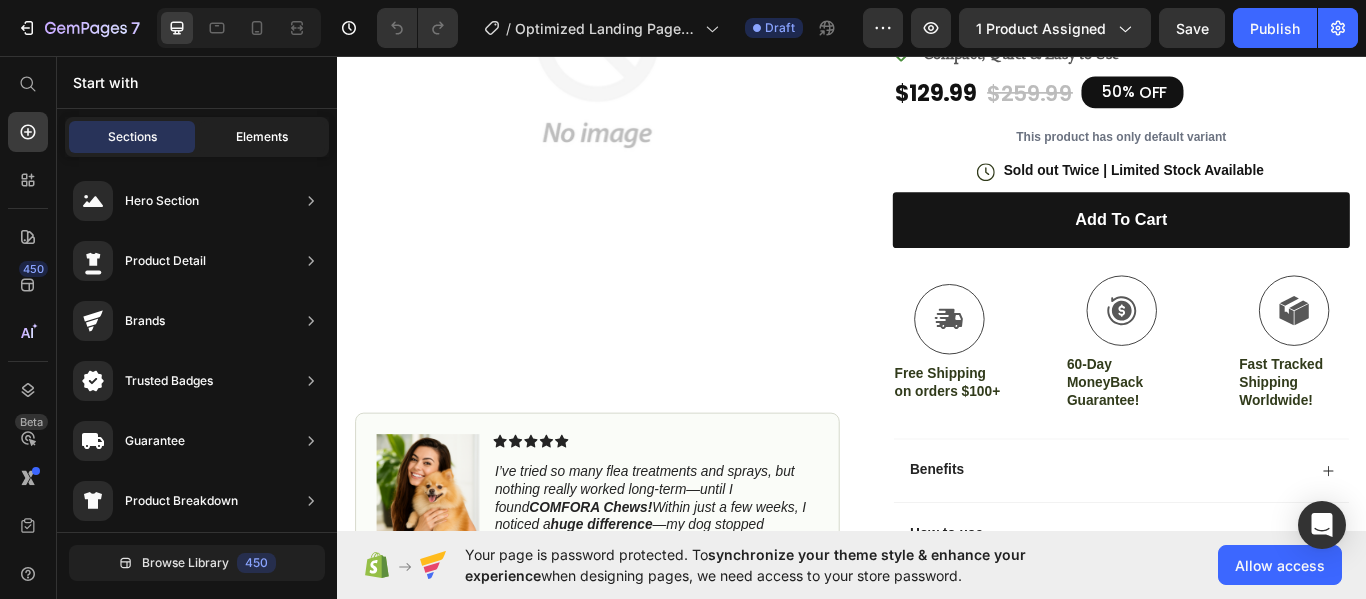 click on "Elements" at bounding box center (262, 137) 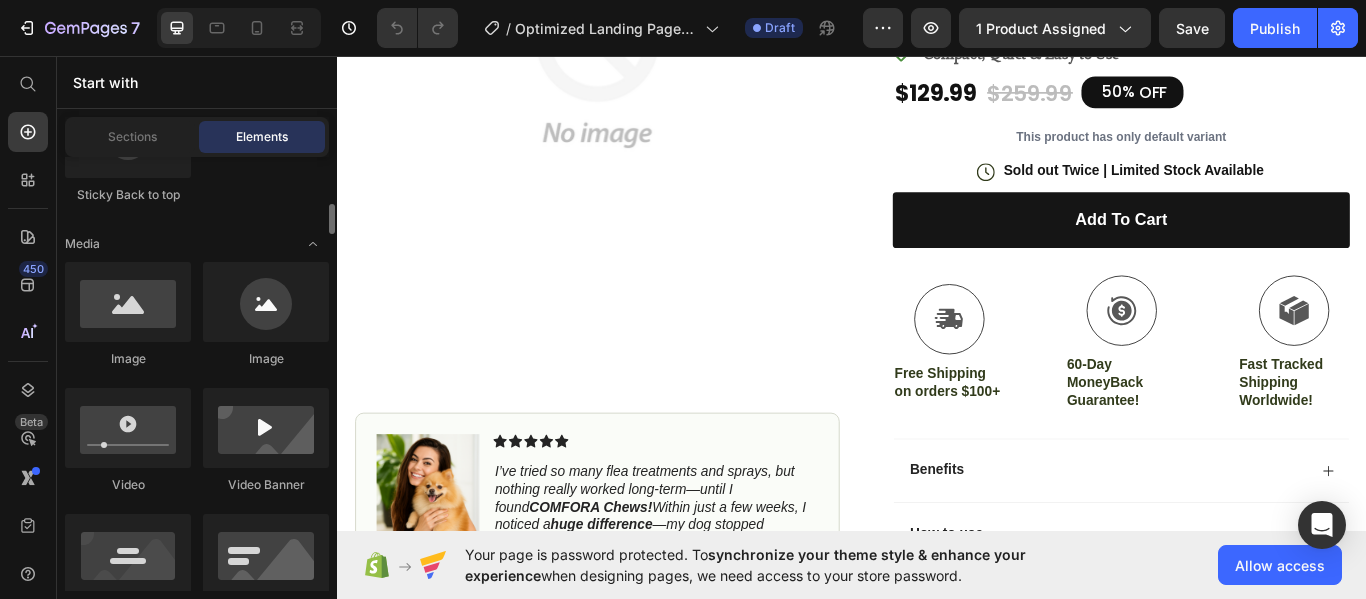 scroll, scrollTop: 686, scrollLeft: 0, axis: vertical 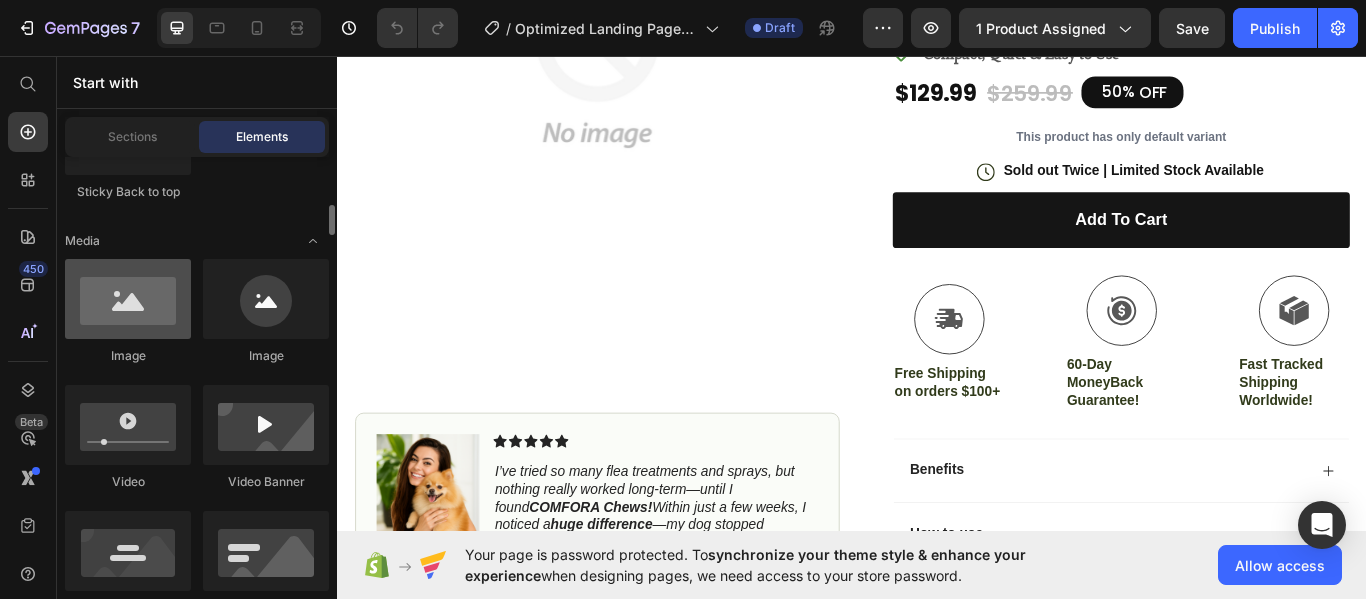 click at bounding box center [128, 299] 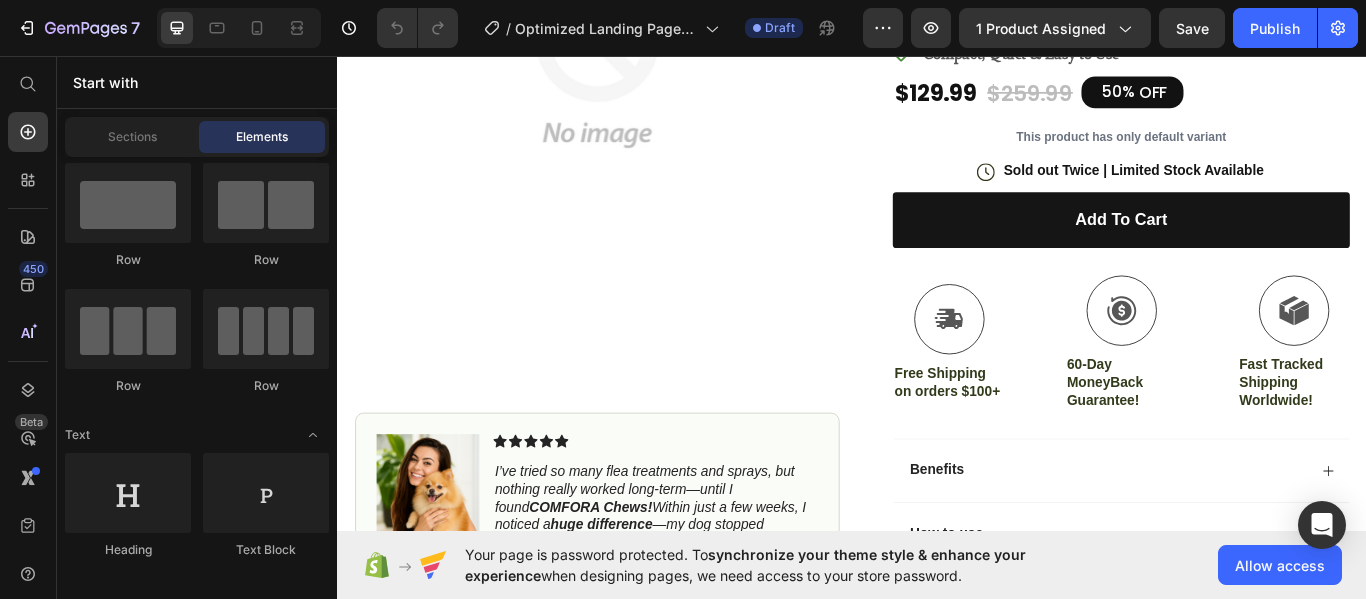 scroll, scrollTop: 0, scrollLeft: 0, axis: both 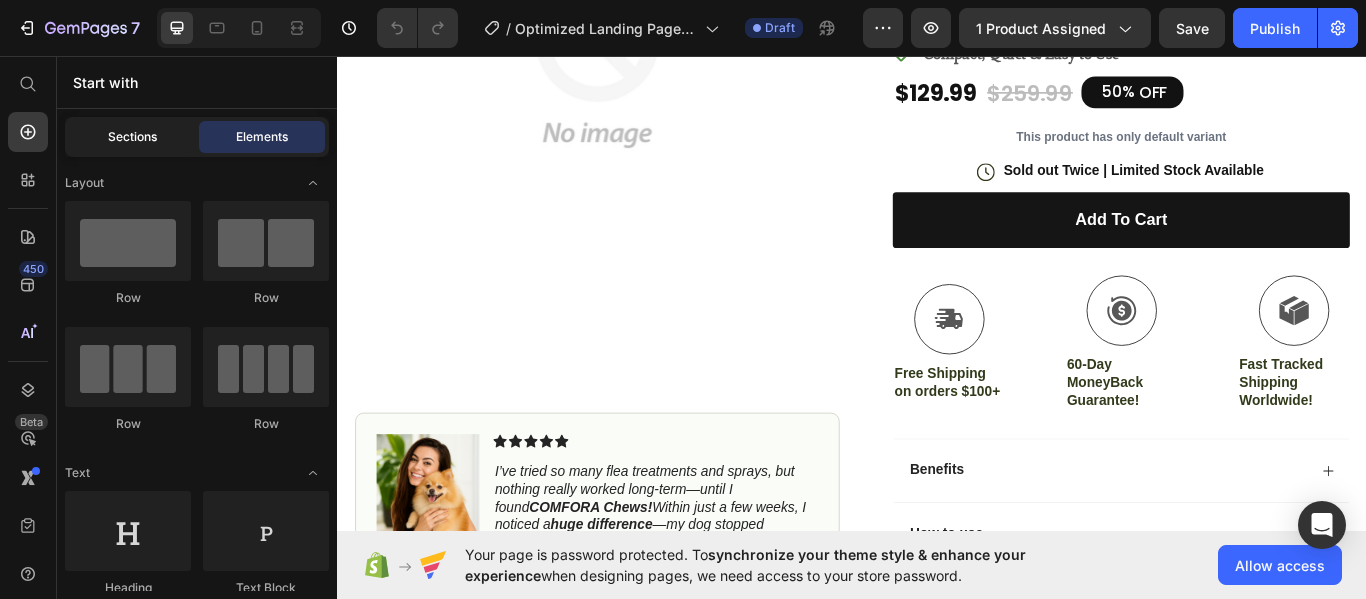click on "Sections" 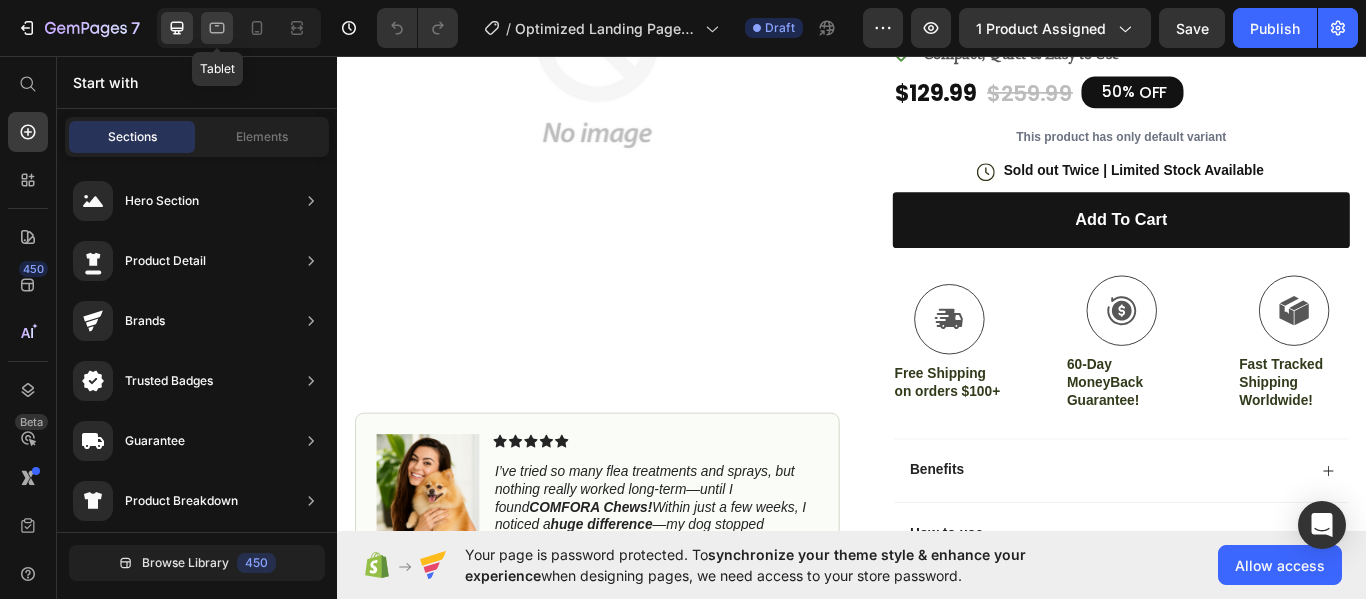 click 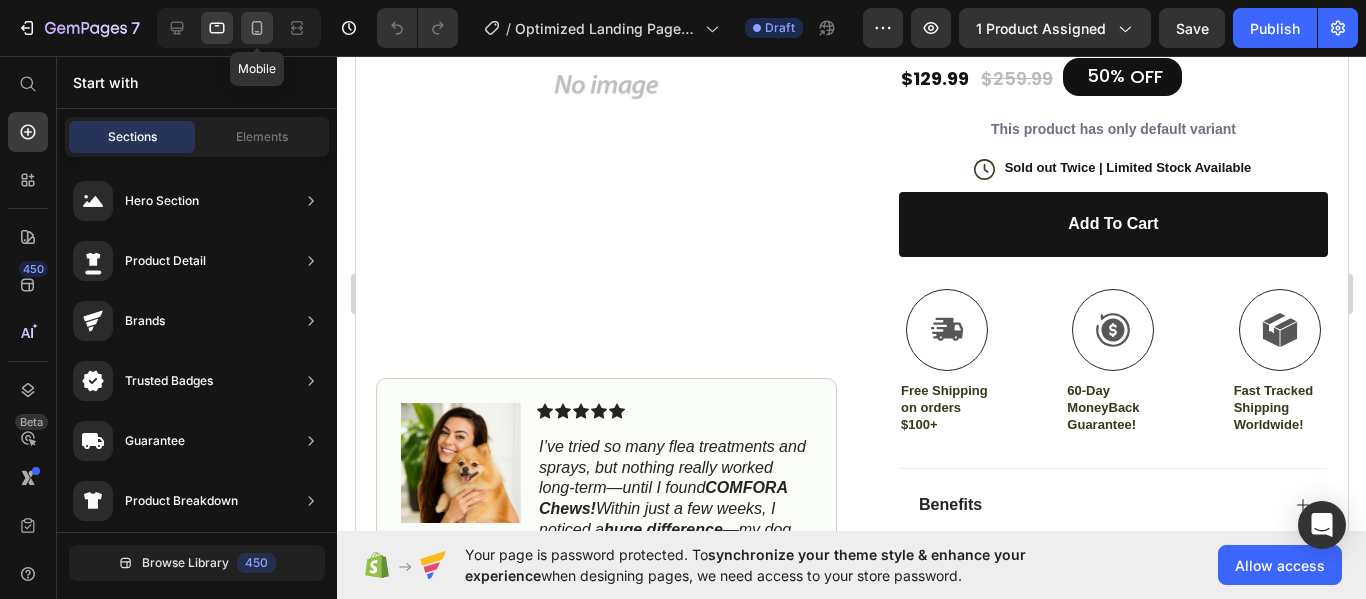 click 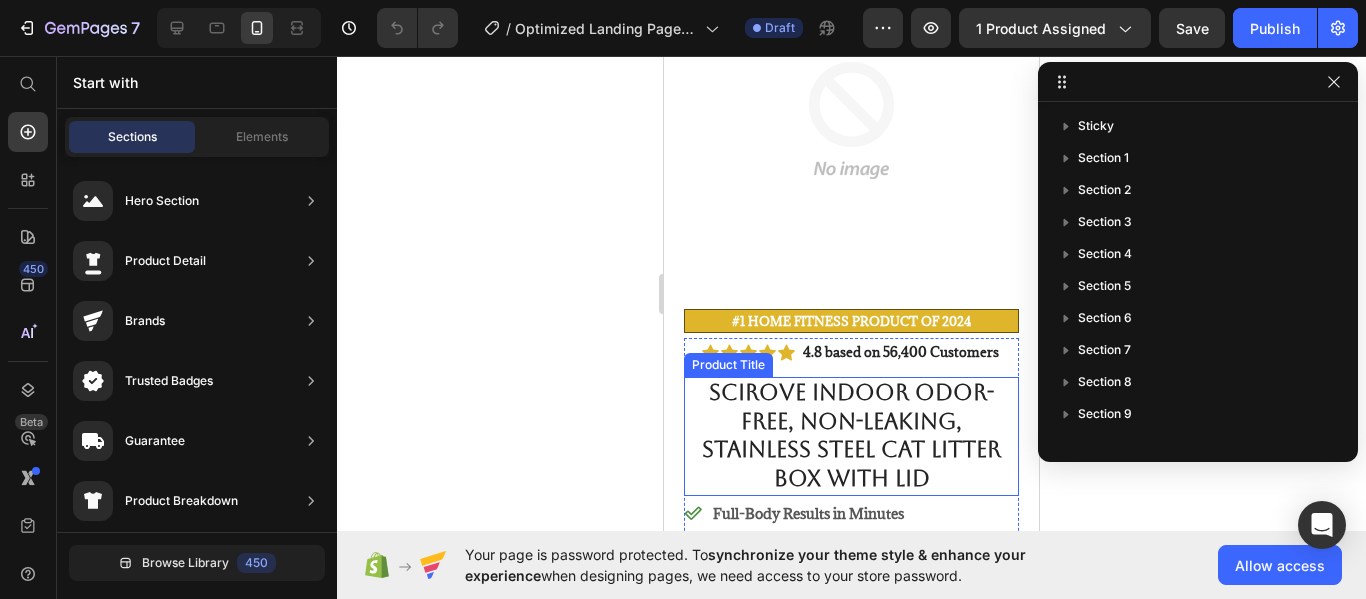scroll, scrollTop: 0, scrollLeft: 0, axis: both 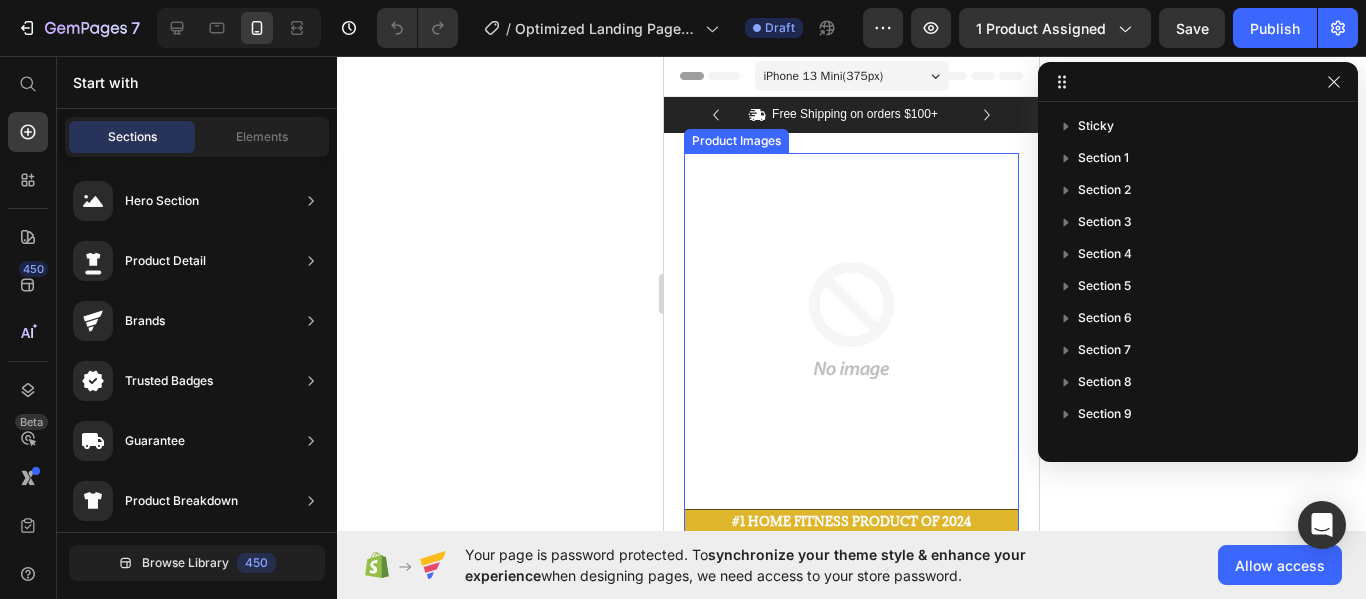 click at bounding box center [851, 320] 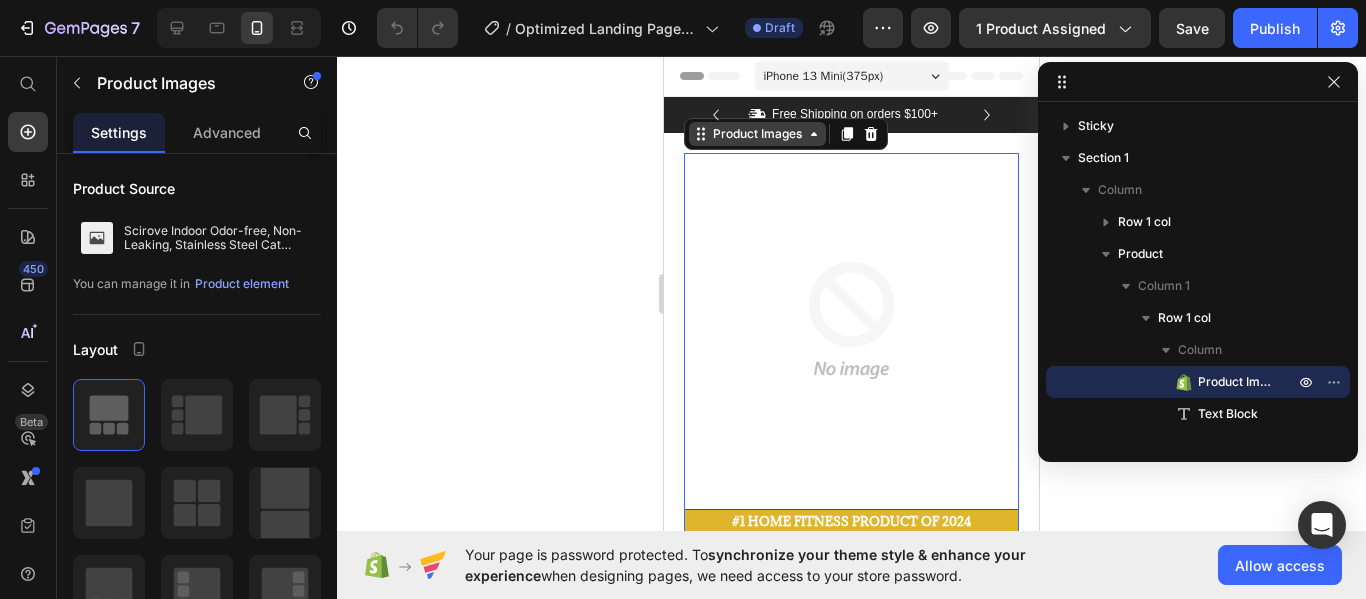 click on "Product Images" at bounding box center (757, 134) 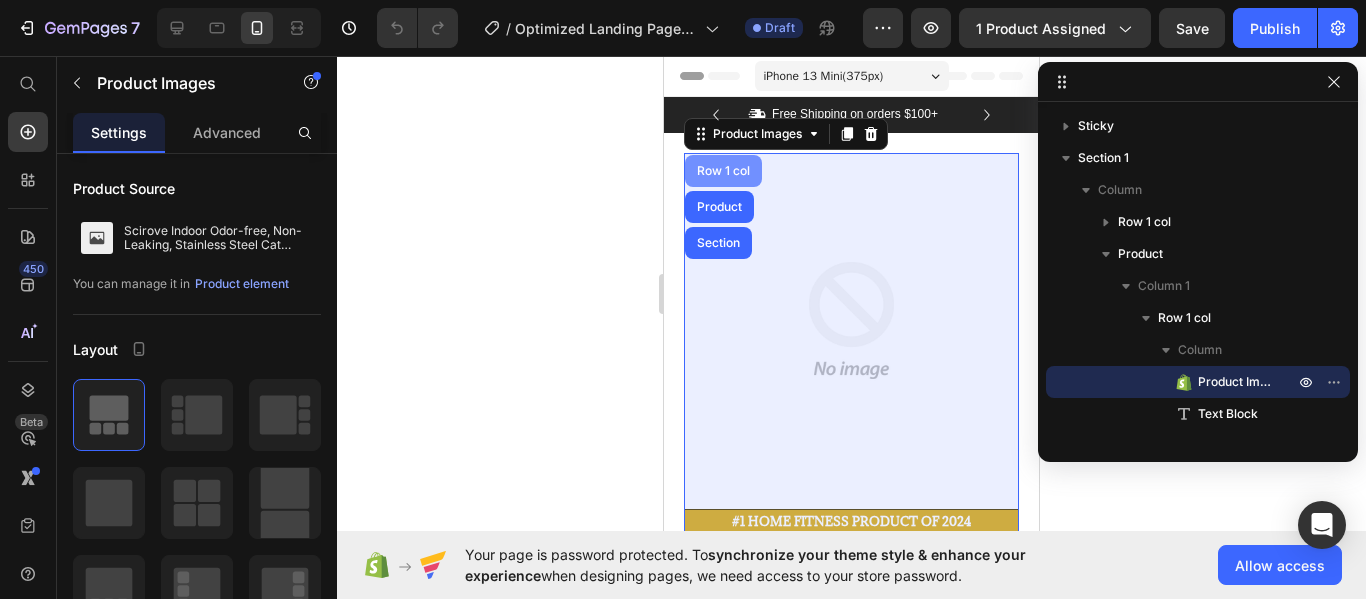 click on "Row 1 col" at bounding box center [723, 171] 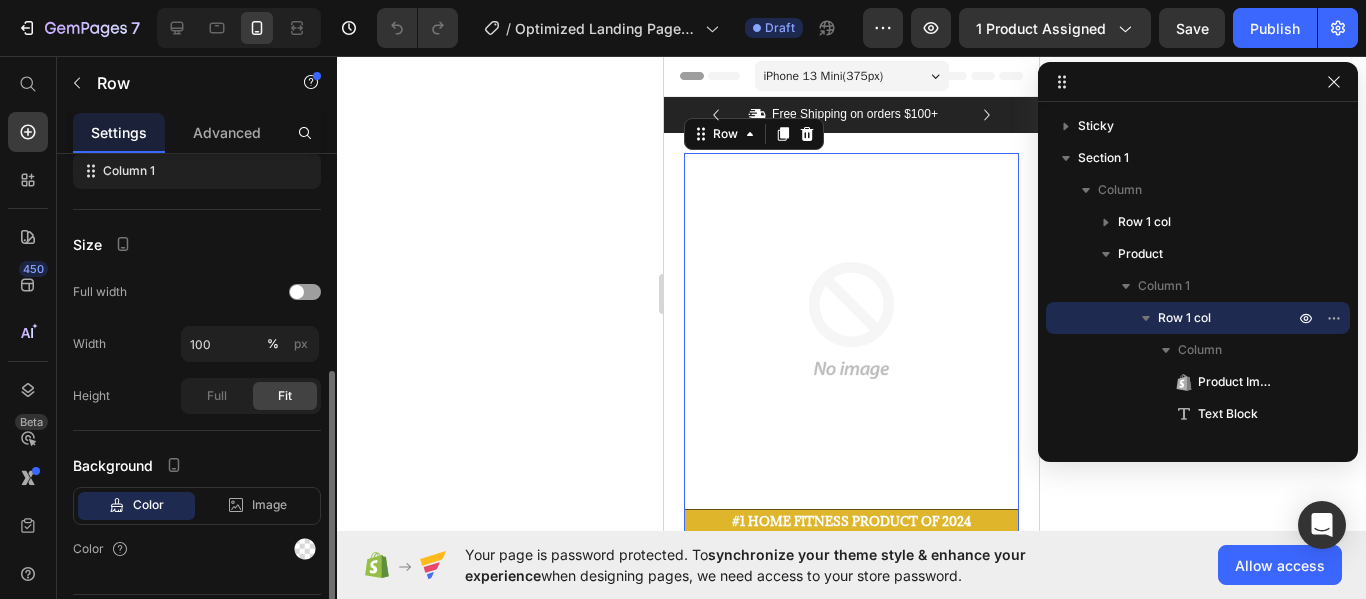 scroll, scrollTop: 366, scrollLeft: 0, axis: vertical 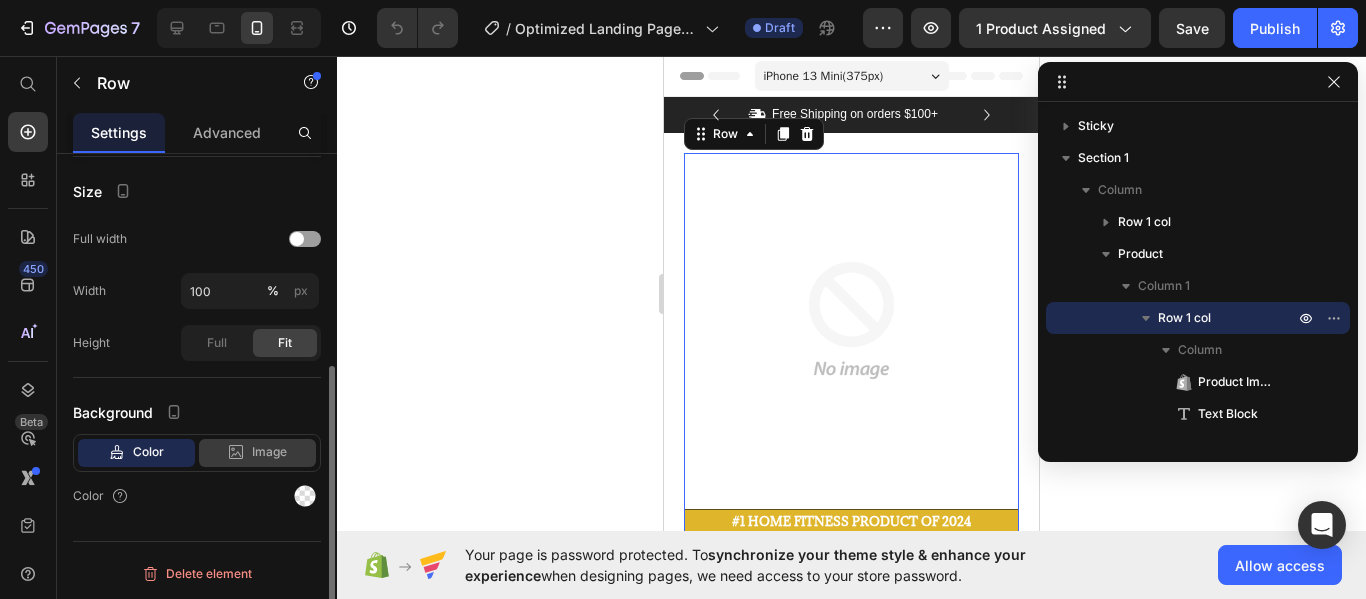 click on "Image" 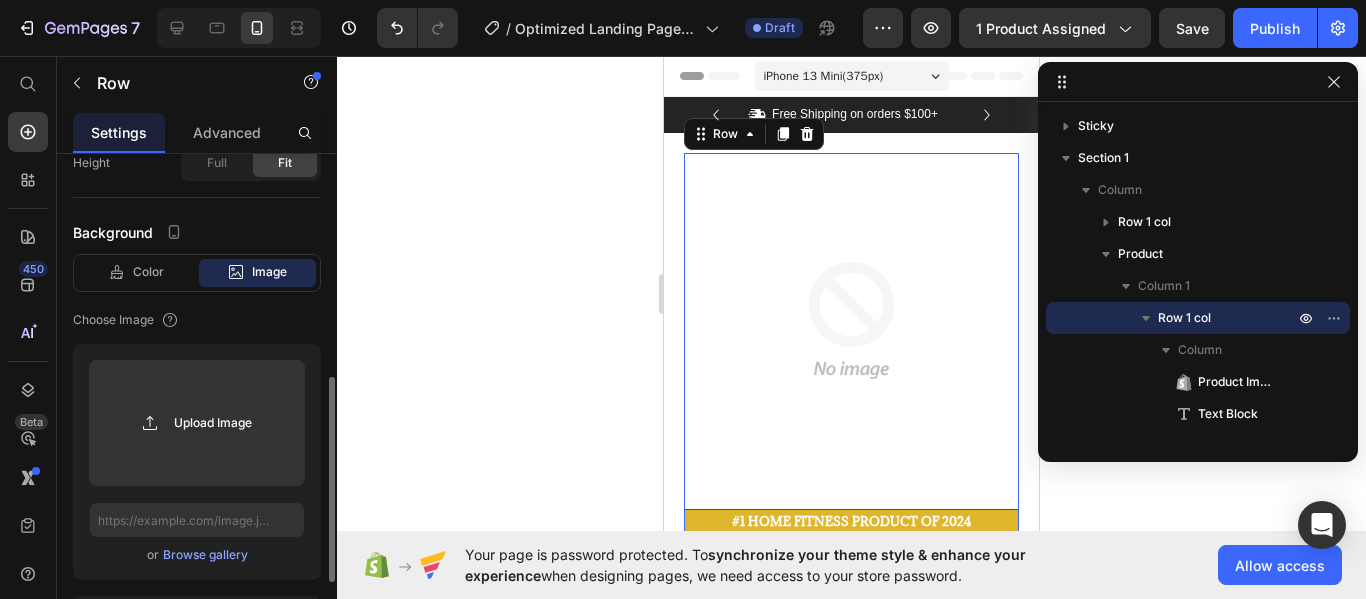scroll, scrollTop: 547, scrollLeft: 0, axis: vertical 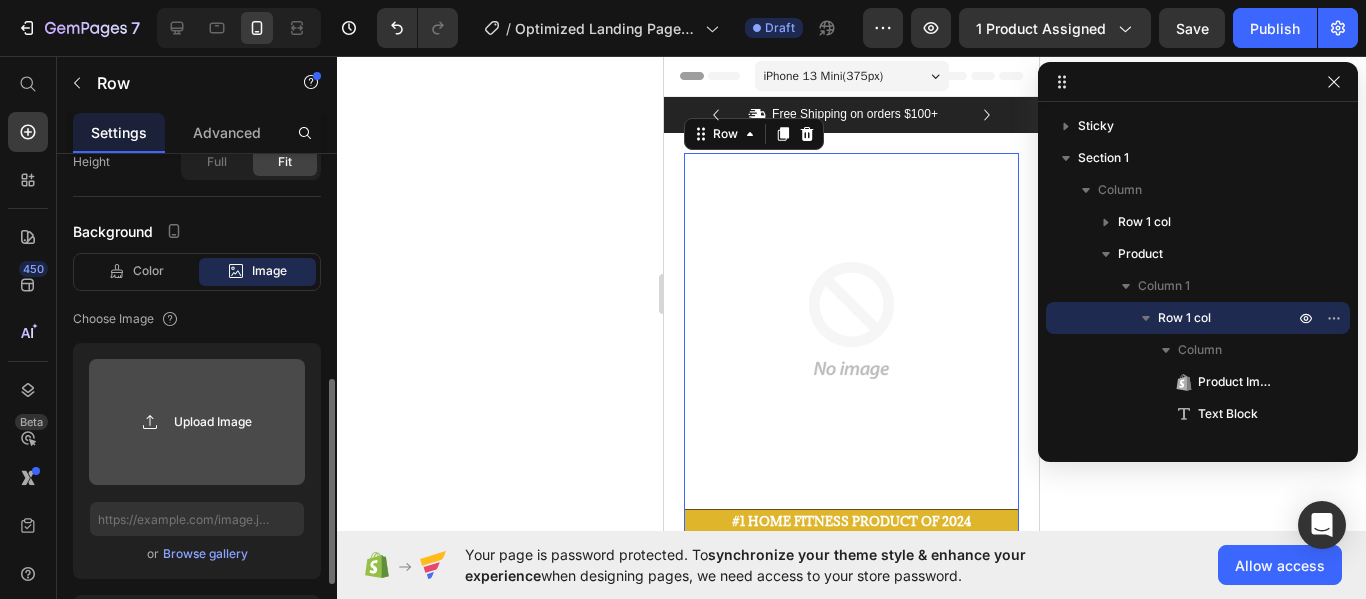 click 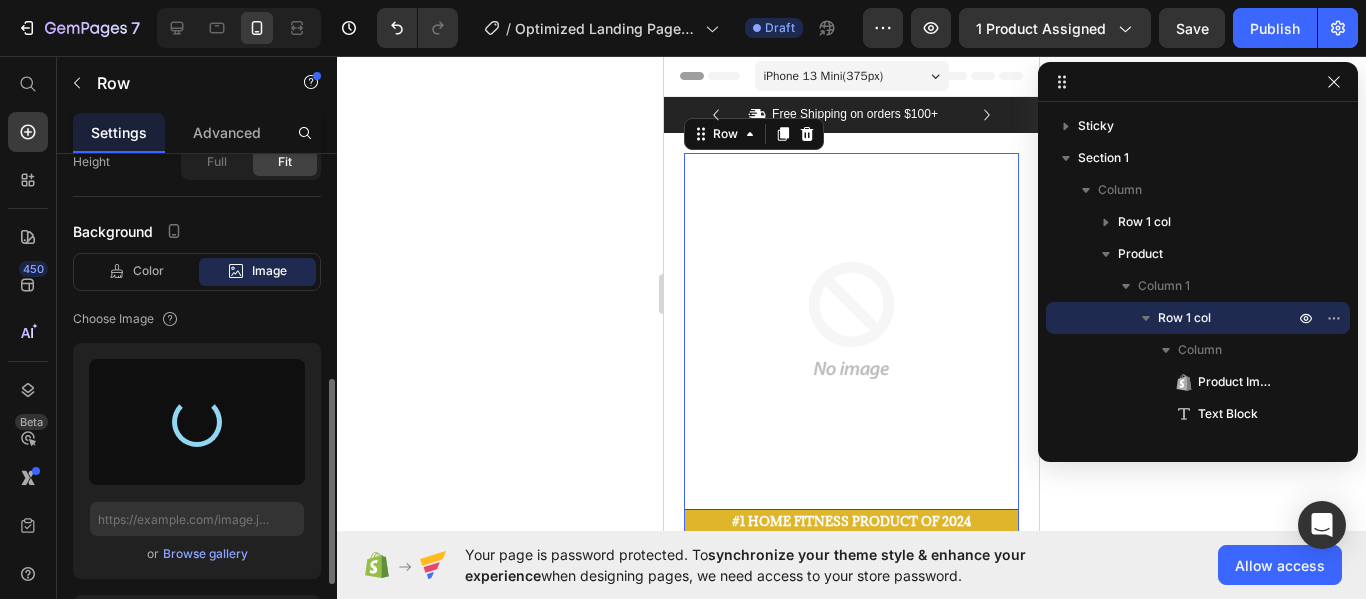 type on "https://cdn.shopify.com/s/files/1/0942/5456/3633/files/gempages_574697545754739824-bb8a6f7b-bce9-4f86-8ed6-c0e956d2c710.png" 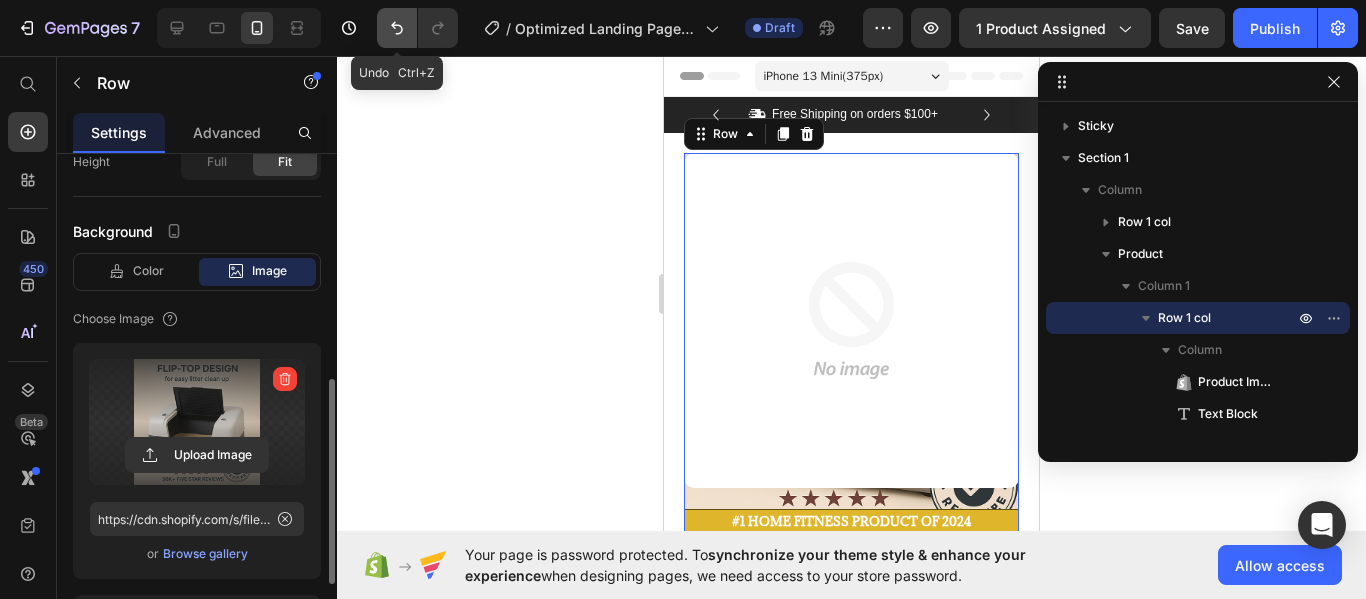 click 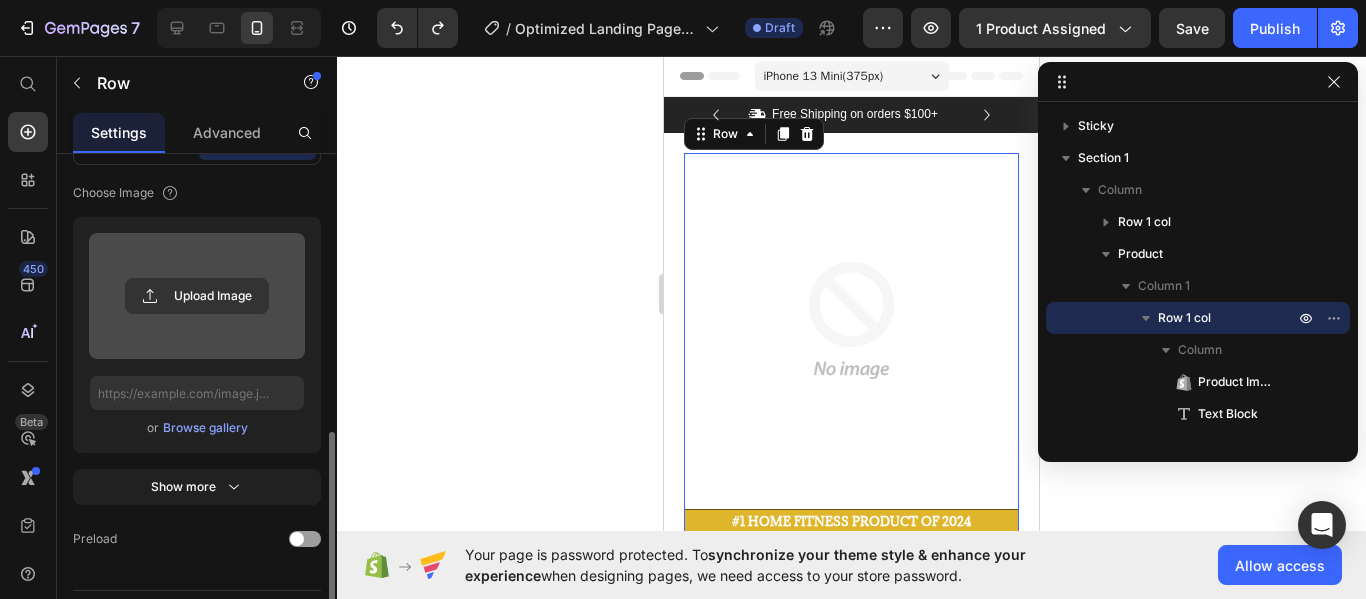 scroll, scrollTop: 674, scrollLeft: 0, axis: vertical 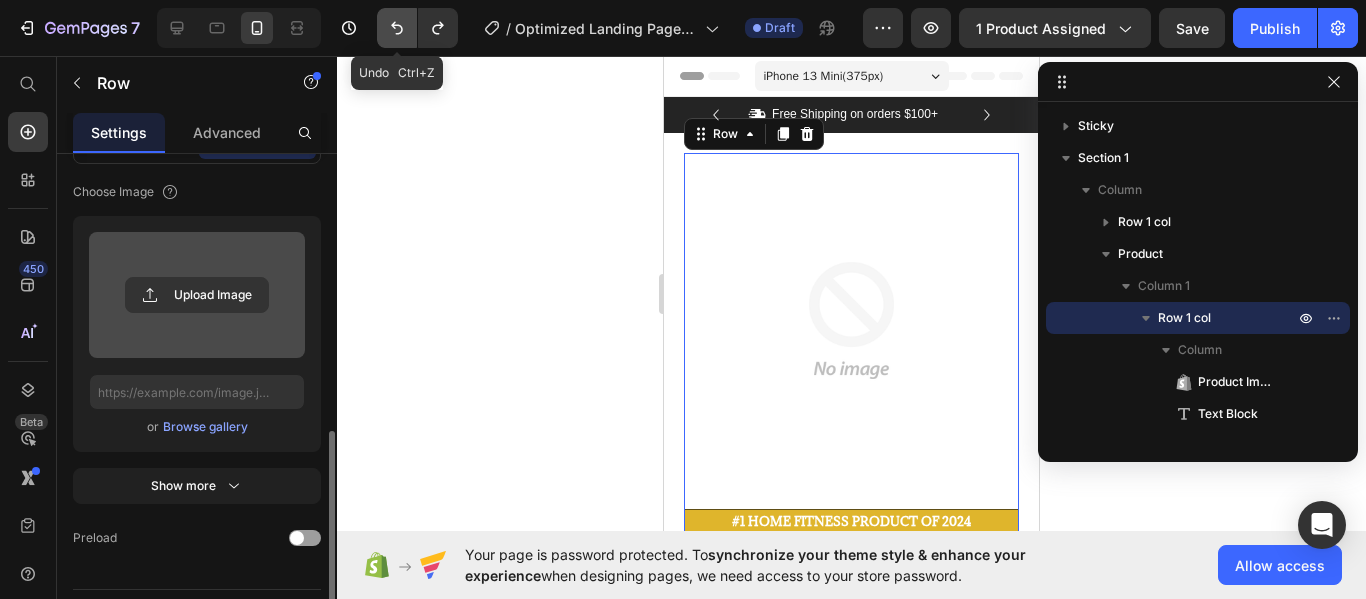 click 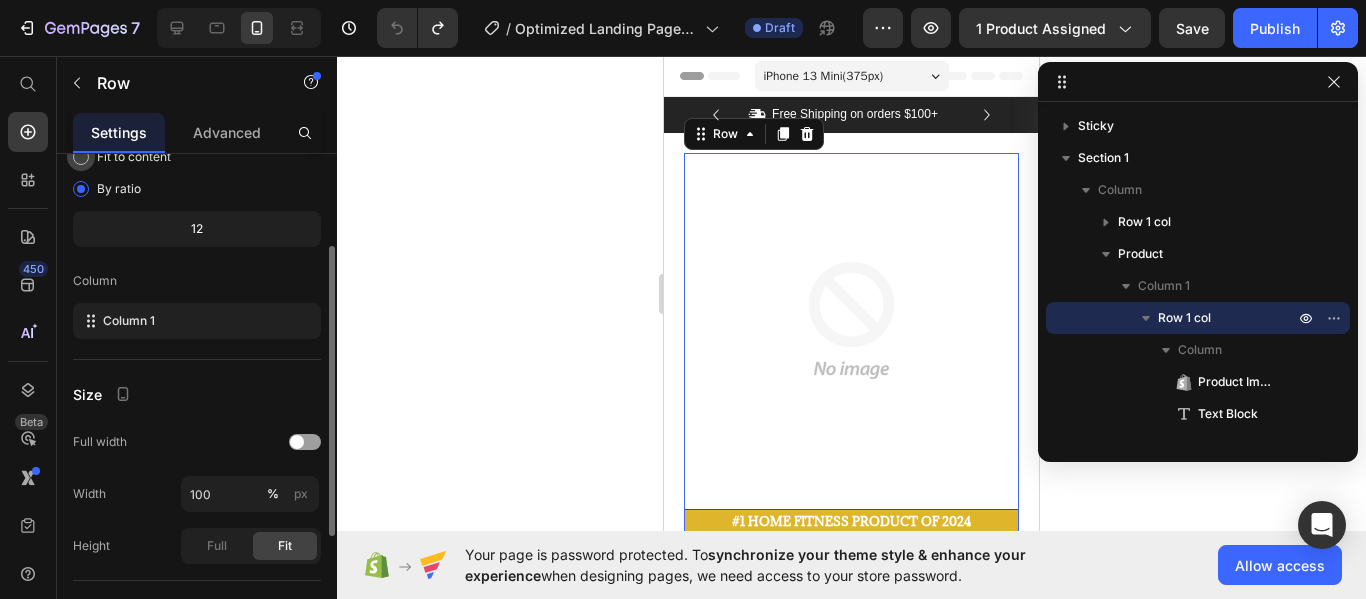 scroll, scrollTop: 161, scrollLeft: 0, axis: vertical 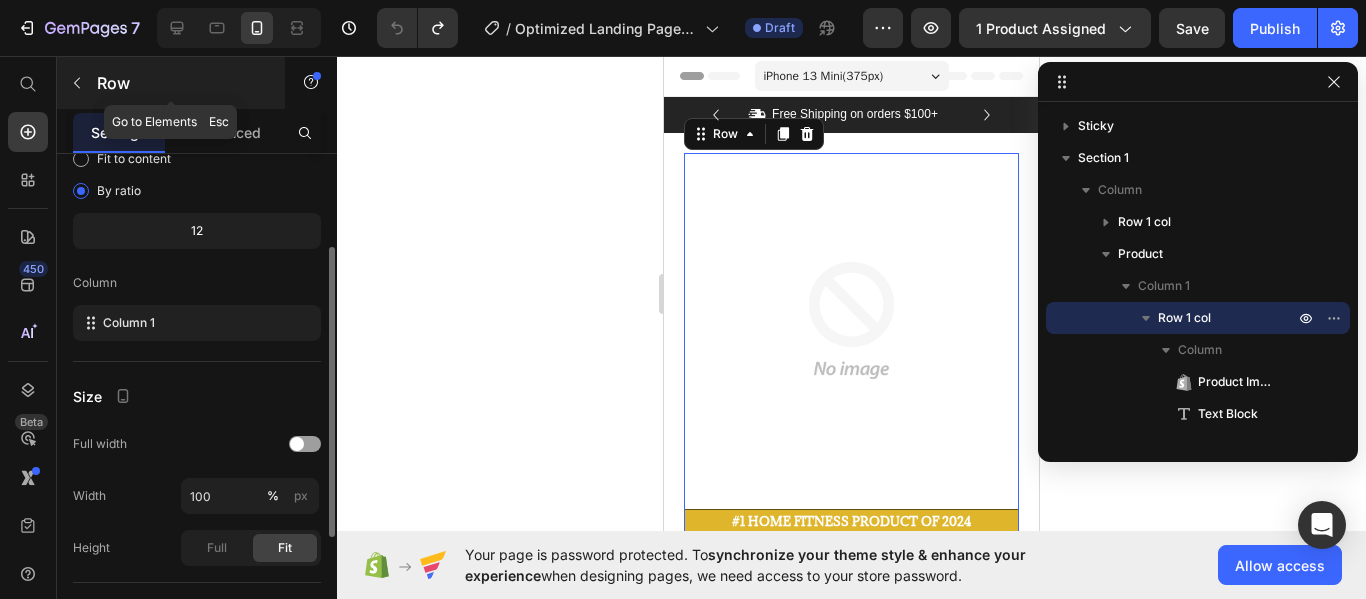 click on "Row" at bounding box center (182, 83) 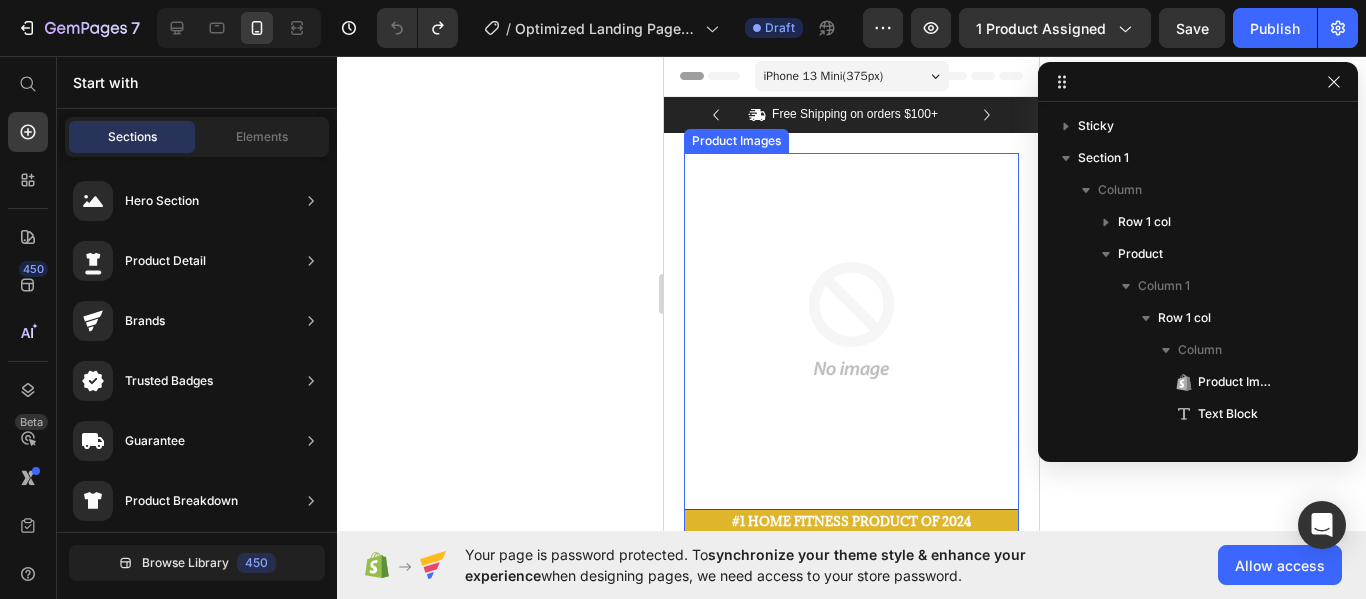 click at bounding box center (851, 320) 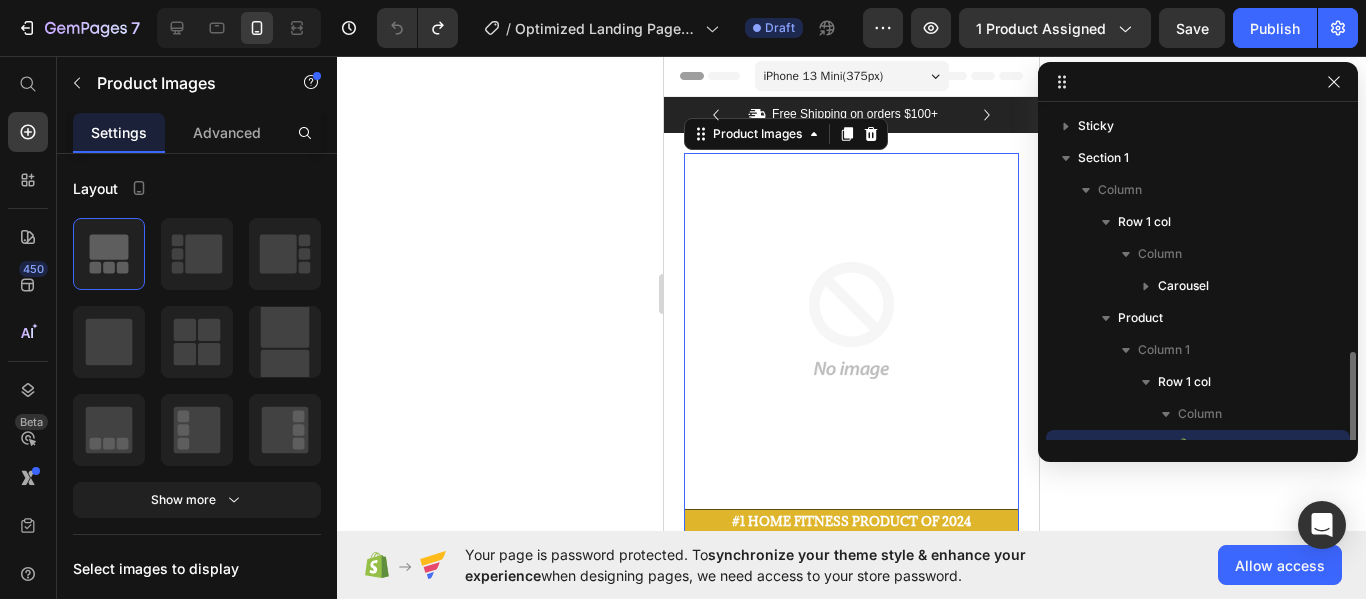 scroll, scrollTop: 187, scrollLeft: 0, axis: vertical 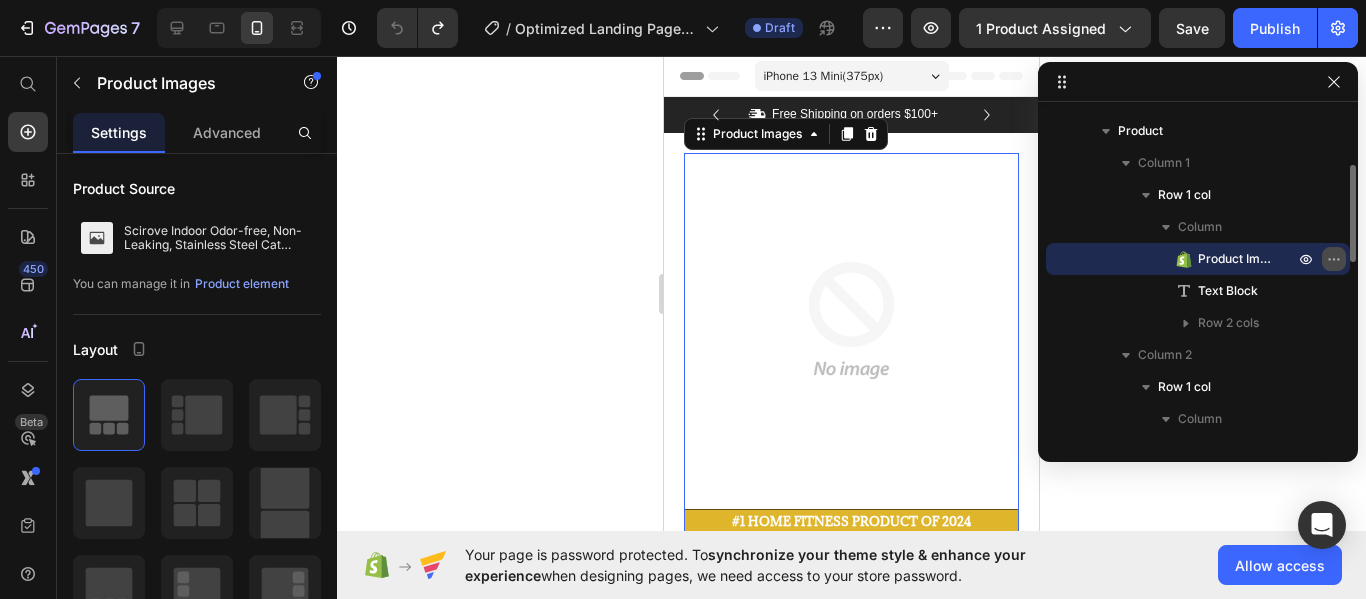 click 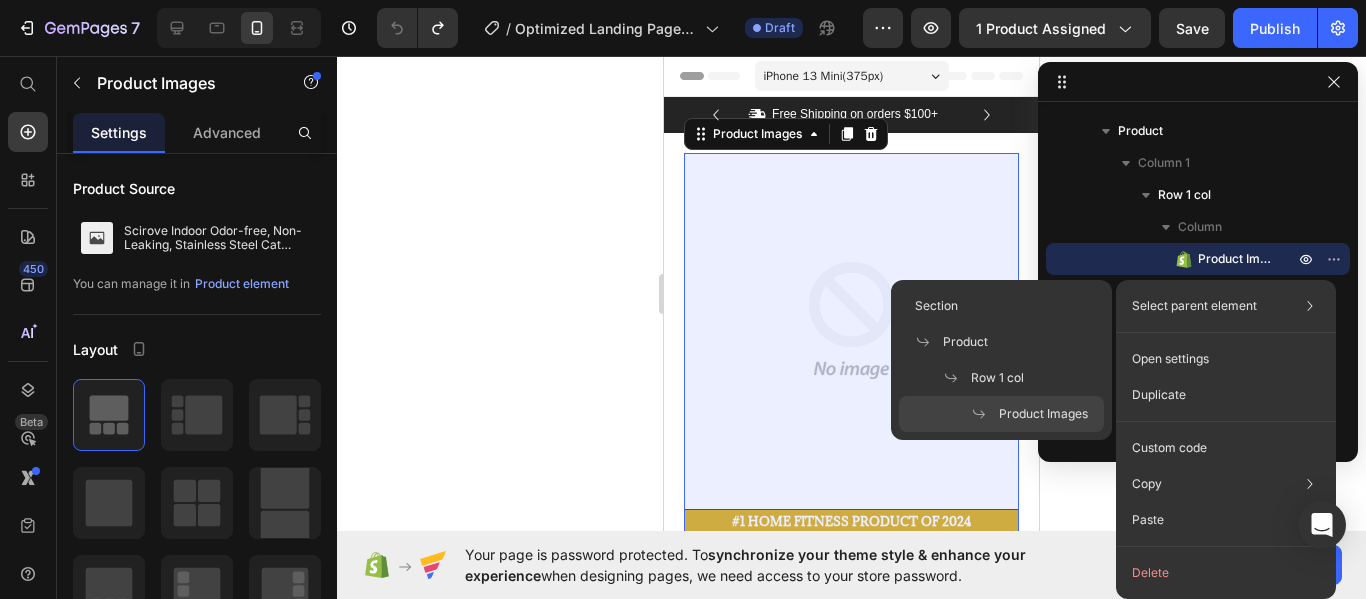 click on "Product Images" at bounding box center (1043, 414) 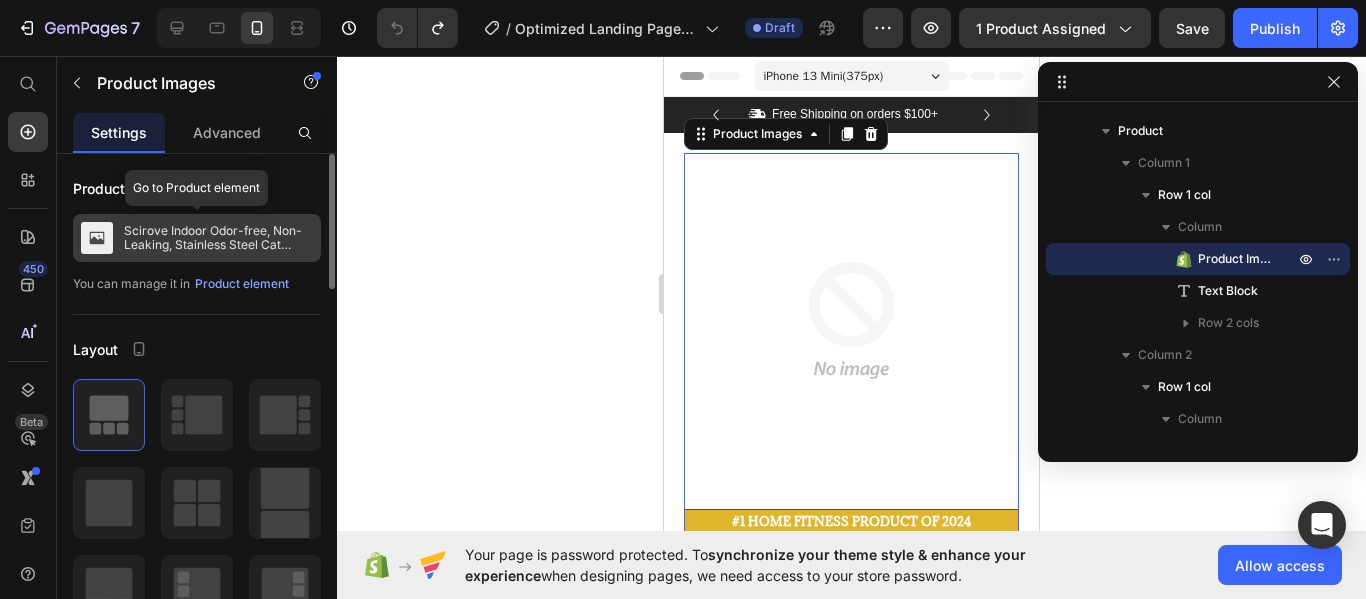 click on "Scirove Indoor Odor-free, Non-Leaking, Stainless Steel Cat Litter Box With Lid" at bounding box center [218, 238] 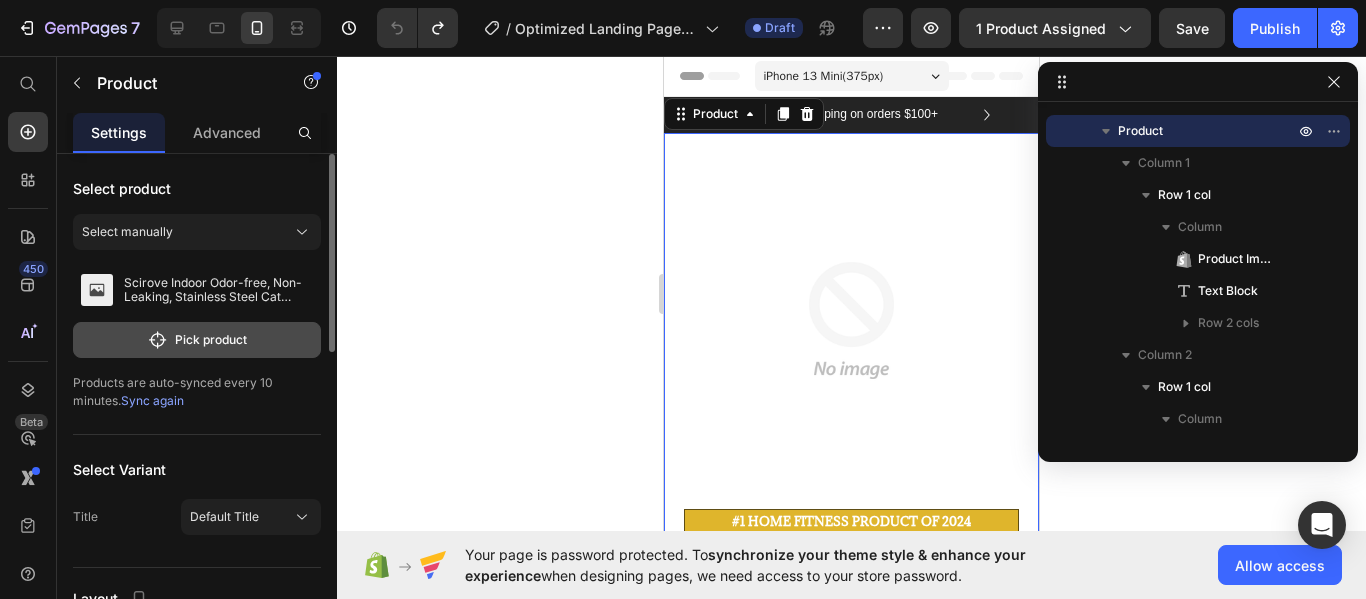 click on "Pick product" at bounding box center (197, 340) 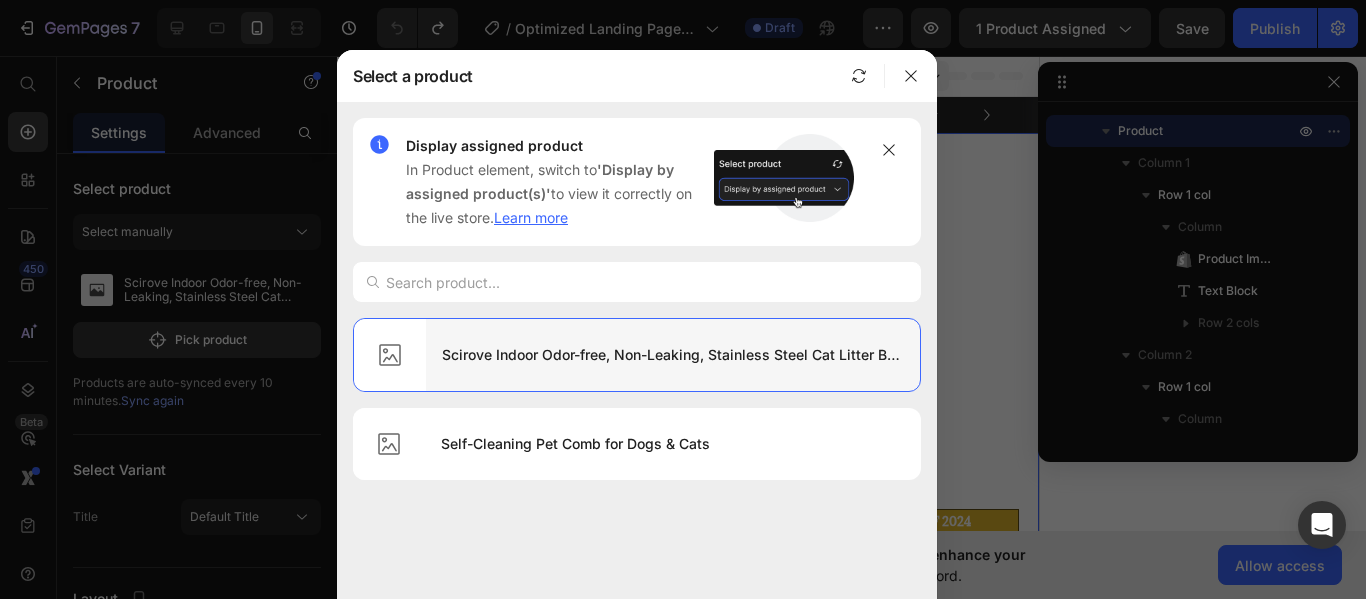 click on "Scirove Indoor Odor-free, Non-Leaking, Stainless Steel Cat Litter Box With Lid" at bounding box center (673, 355) 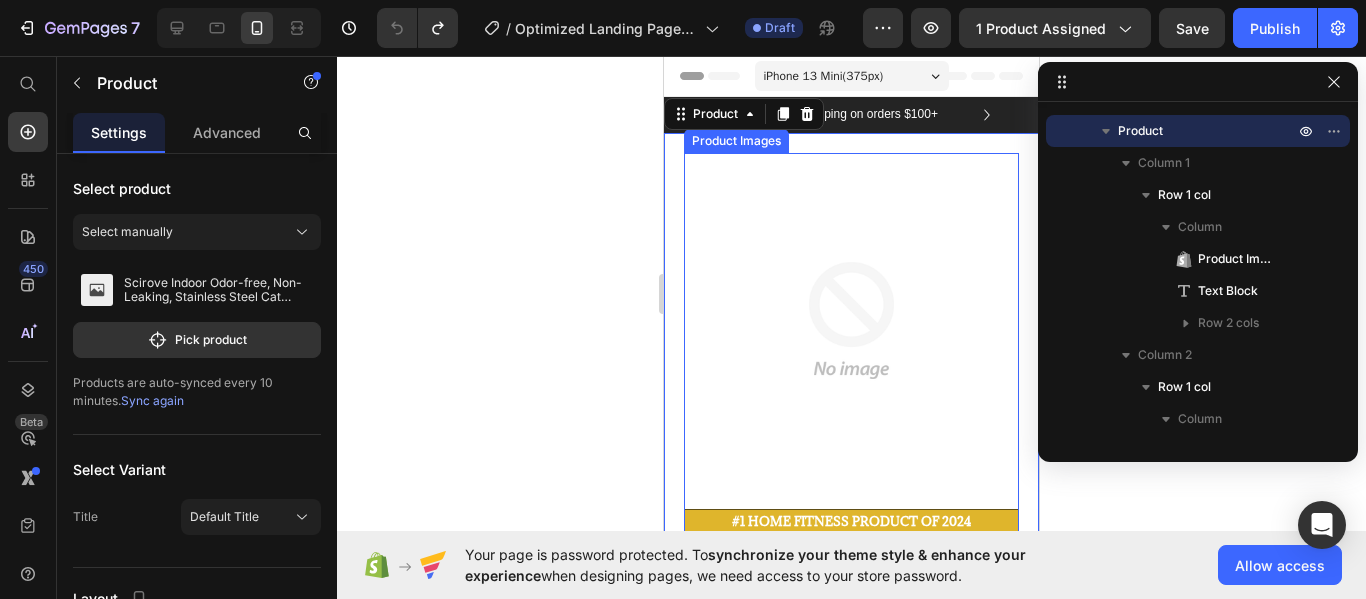 click at bounding box center (851, 320) 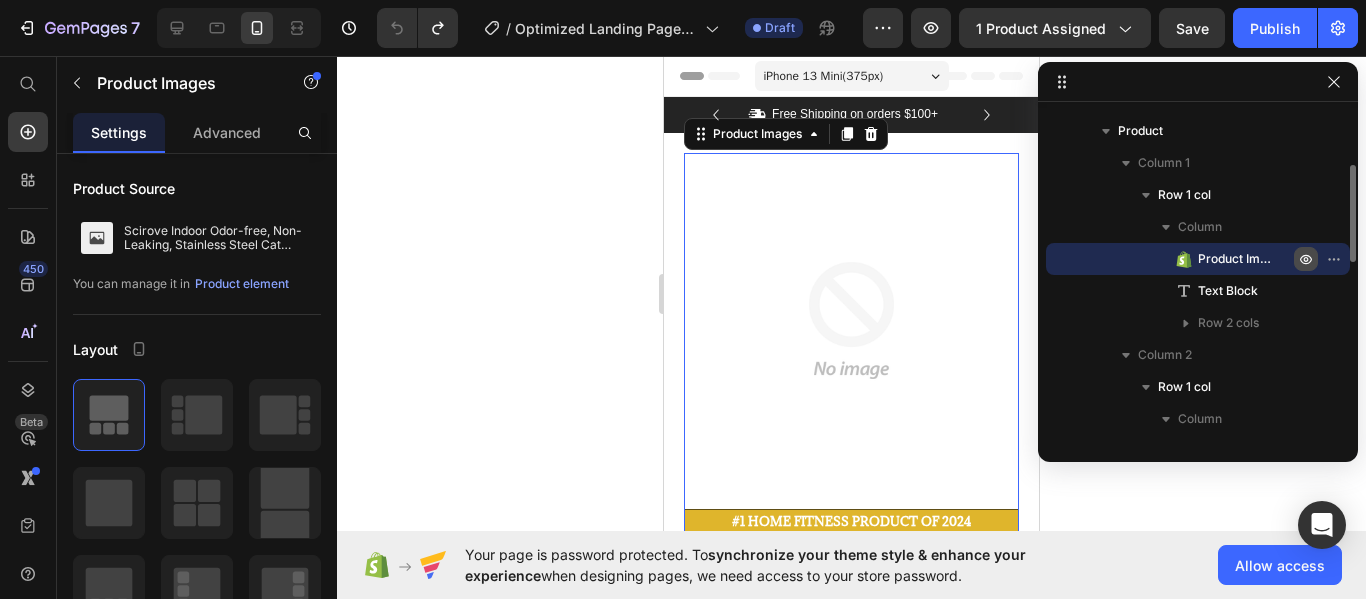 click 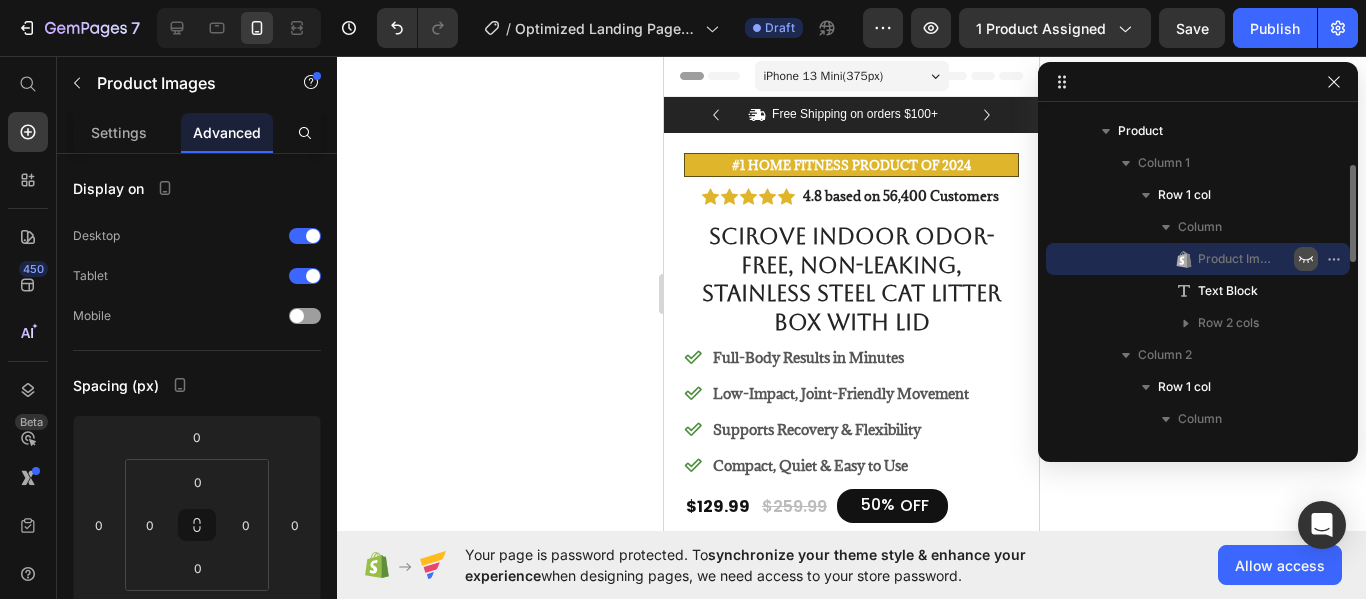 click 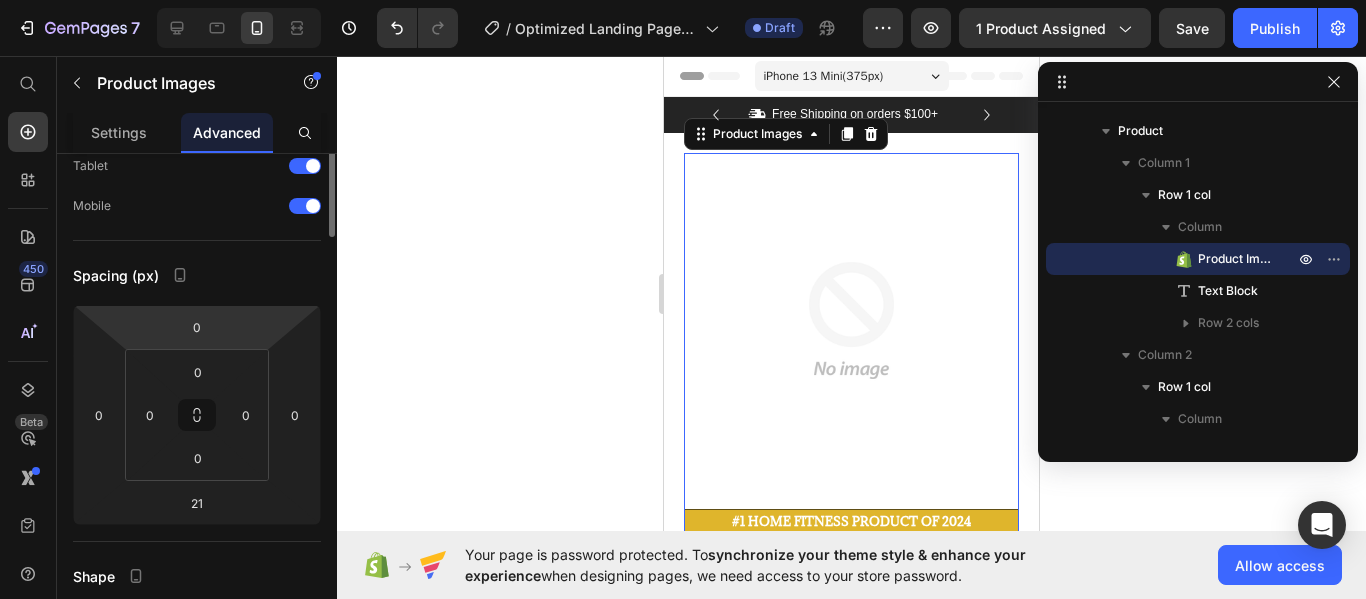 scroll, scrollTop: 0, scrollLeft: 0, axis: both 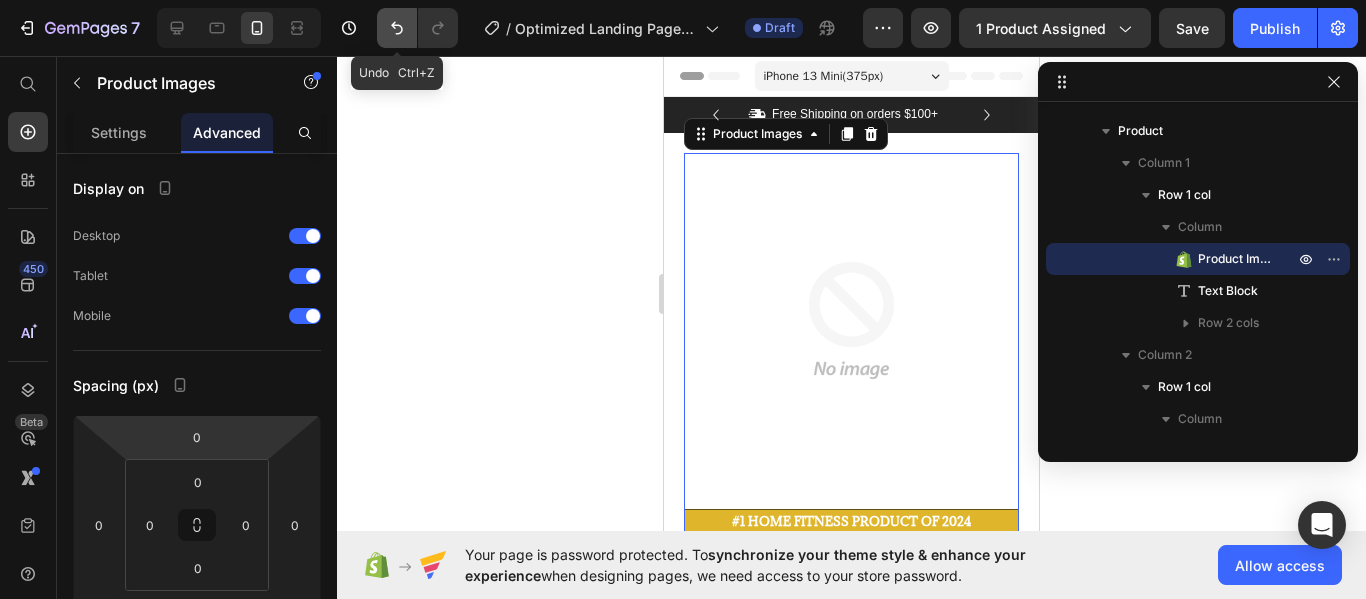 click 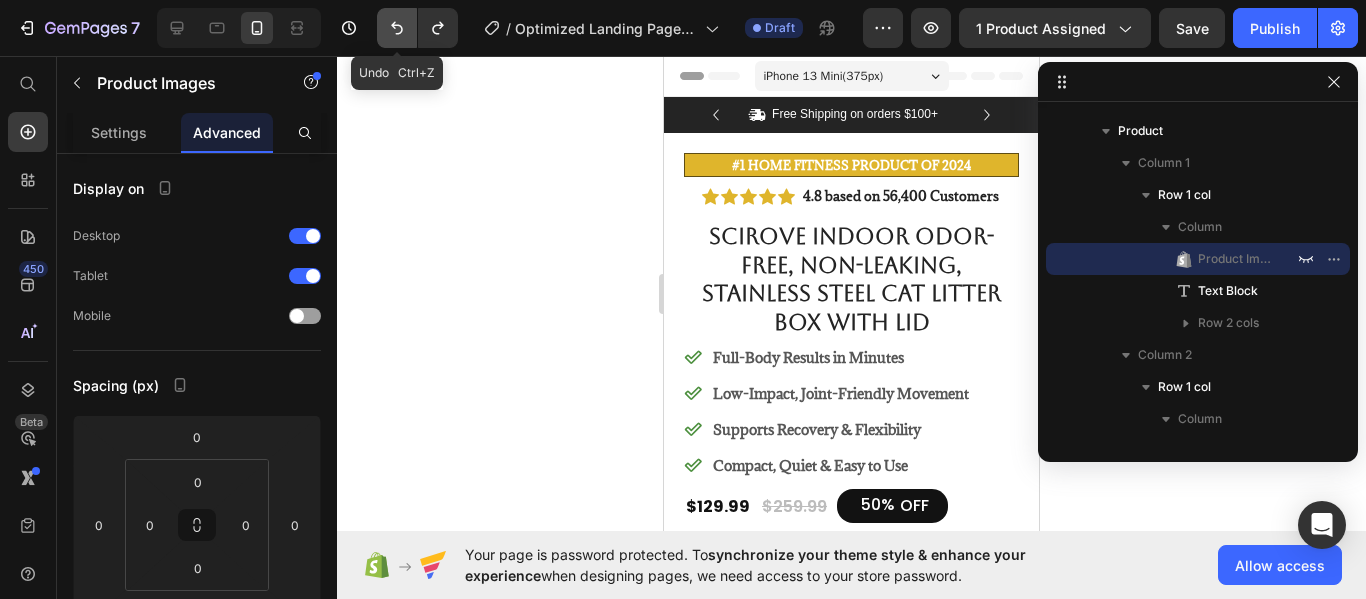 click 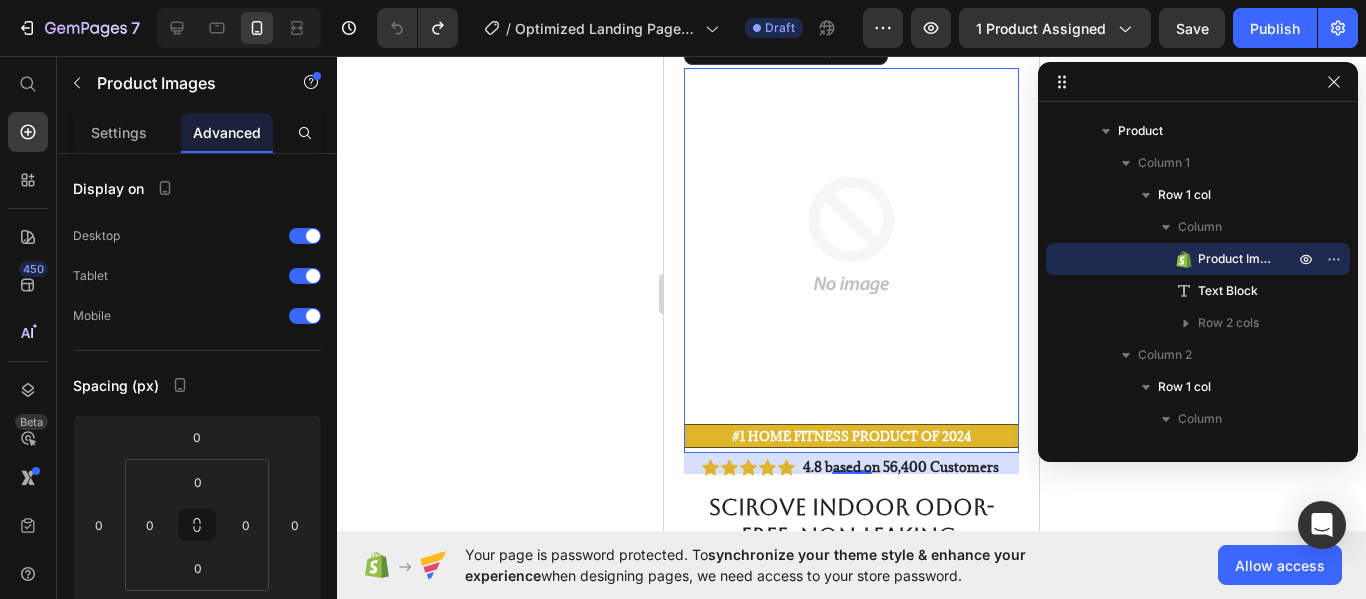 scroll, scrollTop: 0, scrollLeft: 0, axis: both 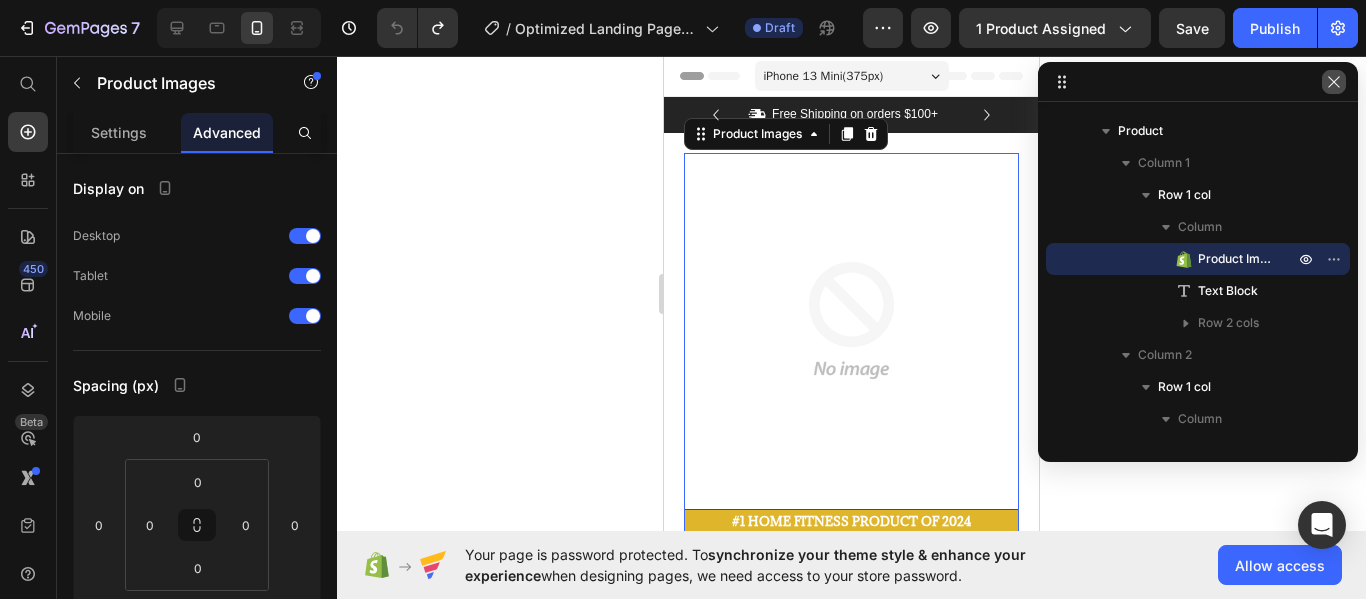 click at bounding box center [1334, 82] 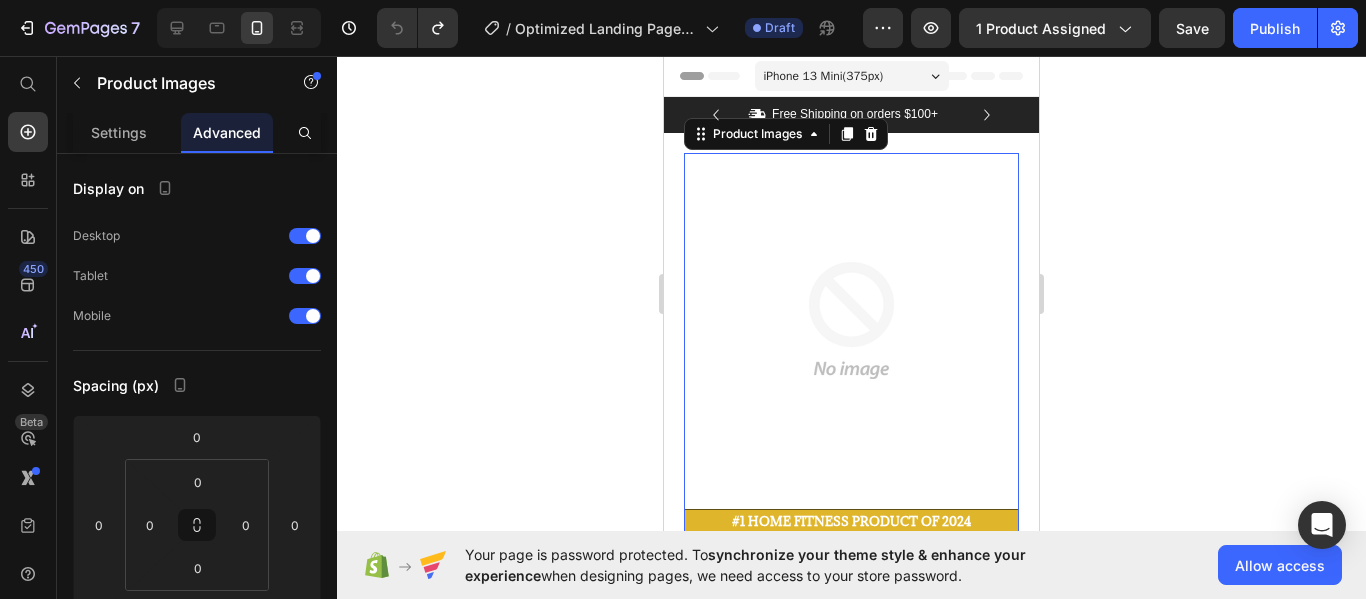click at bounding box center (851, 320) 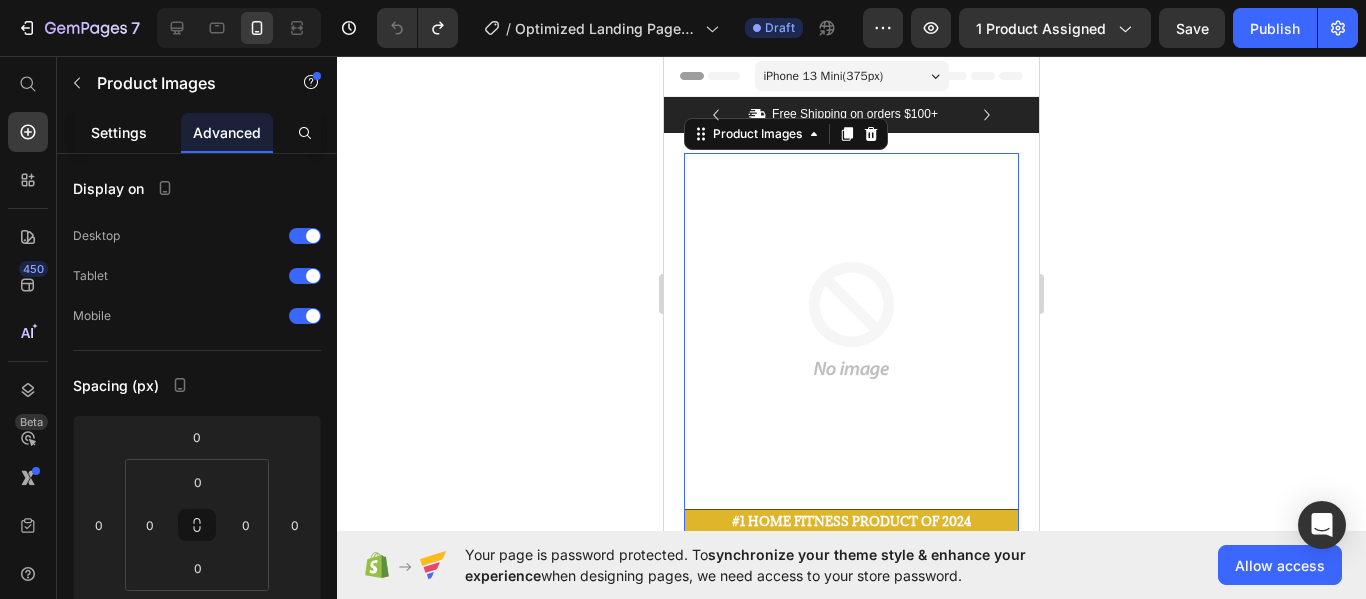 click on "Settings" at bounding box center [119, 132] 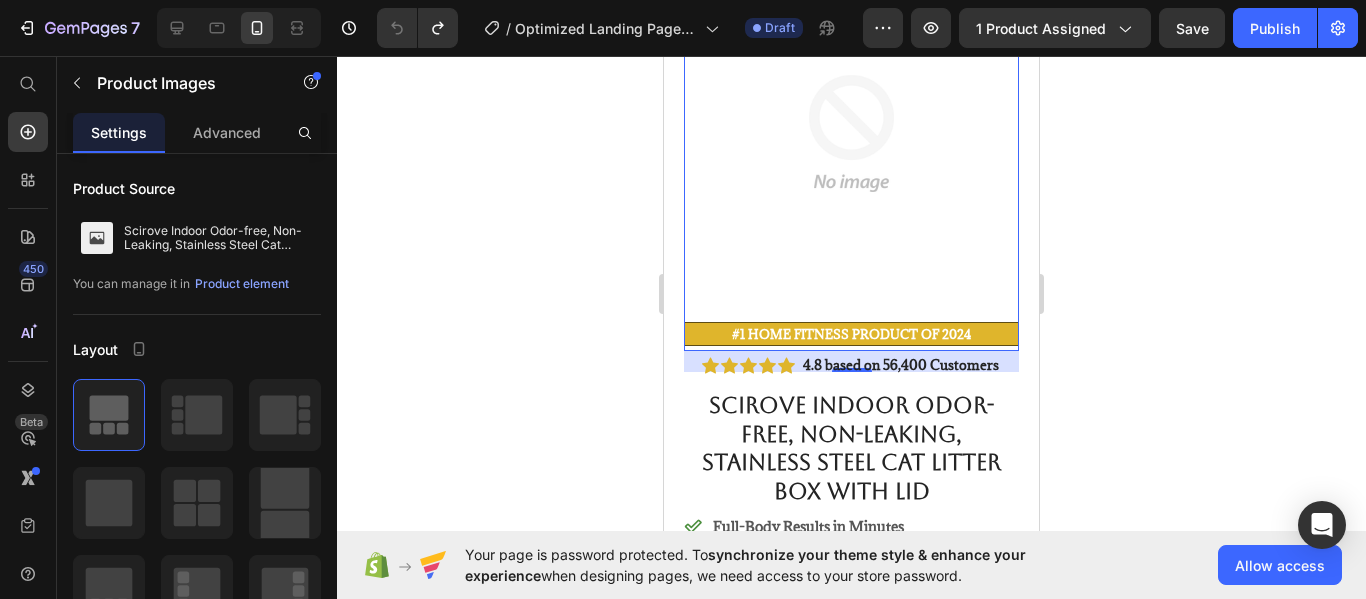 scroll, scrollTop: 16, scrollLeft: 0, axis: vertical 